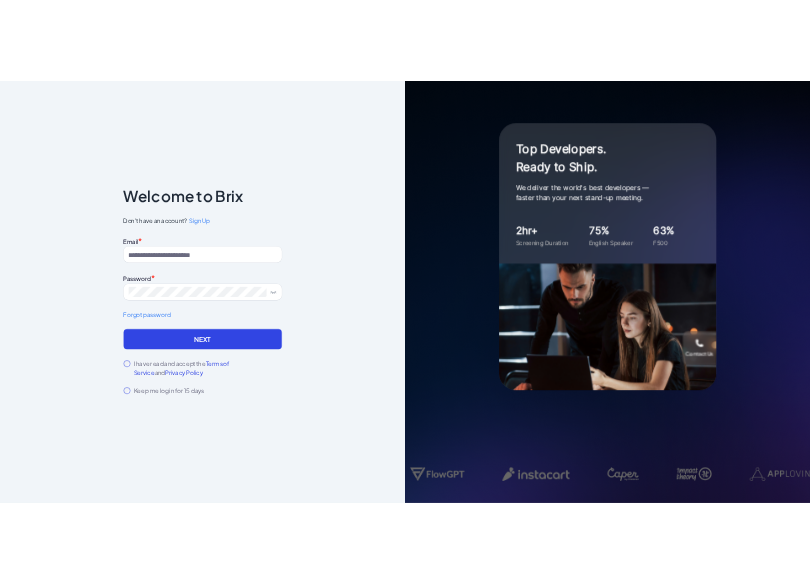 scroll, scrollTop: 0, scrollLeft: 0, axis: both 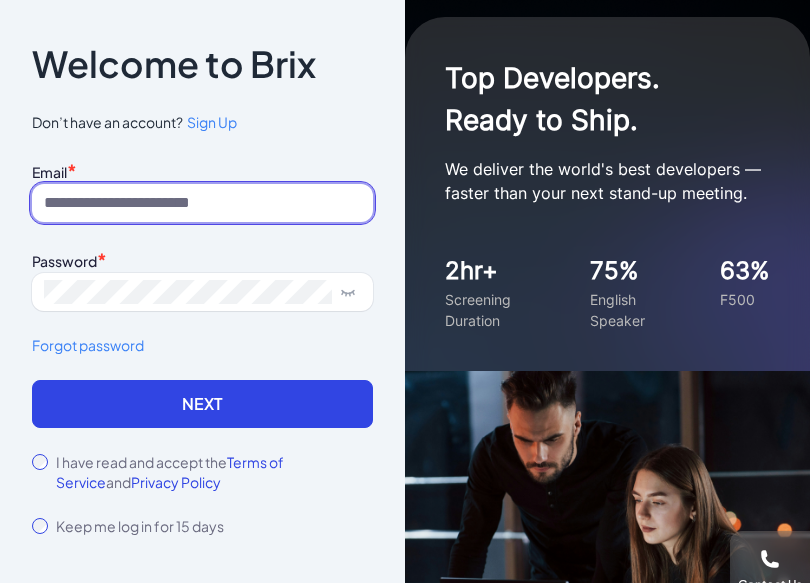 paste on "**********" 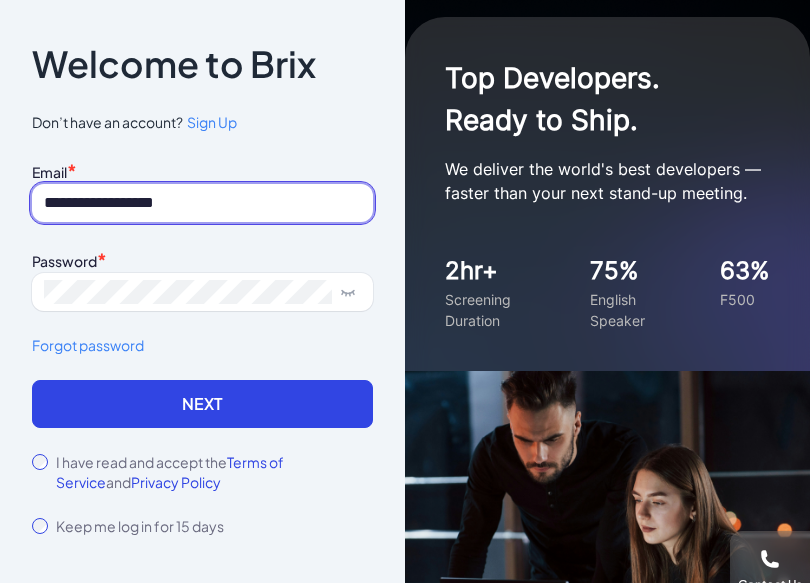 type on "**********" 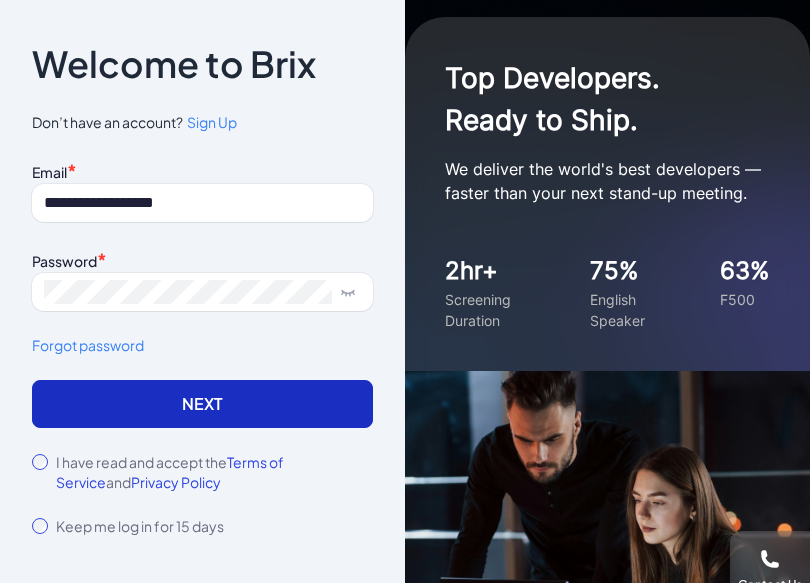 click on "Next" at bounding box center [202, 404] 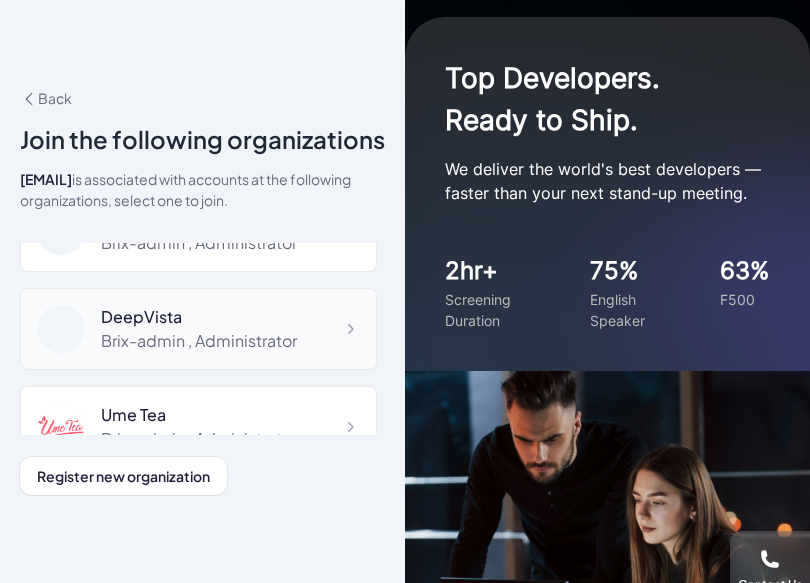 scroll, scrollTop: 13512, scrollLeft: 0, axis: vertical 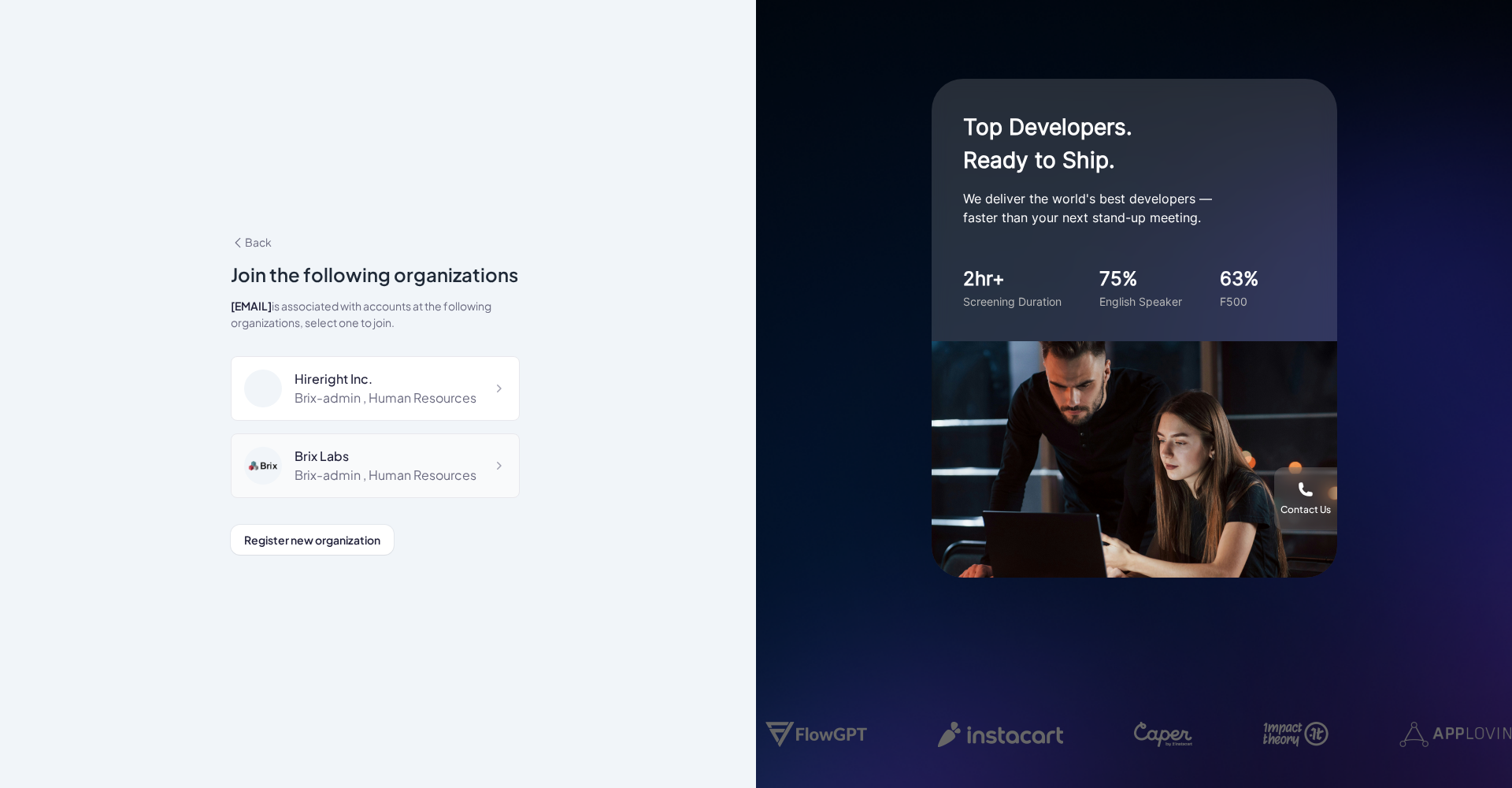 click on "Brix Labs" at bounding box center [385, 456] 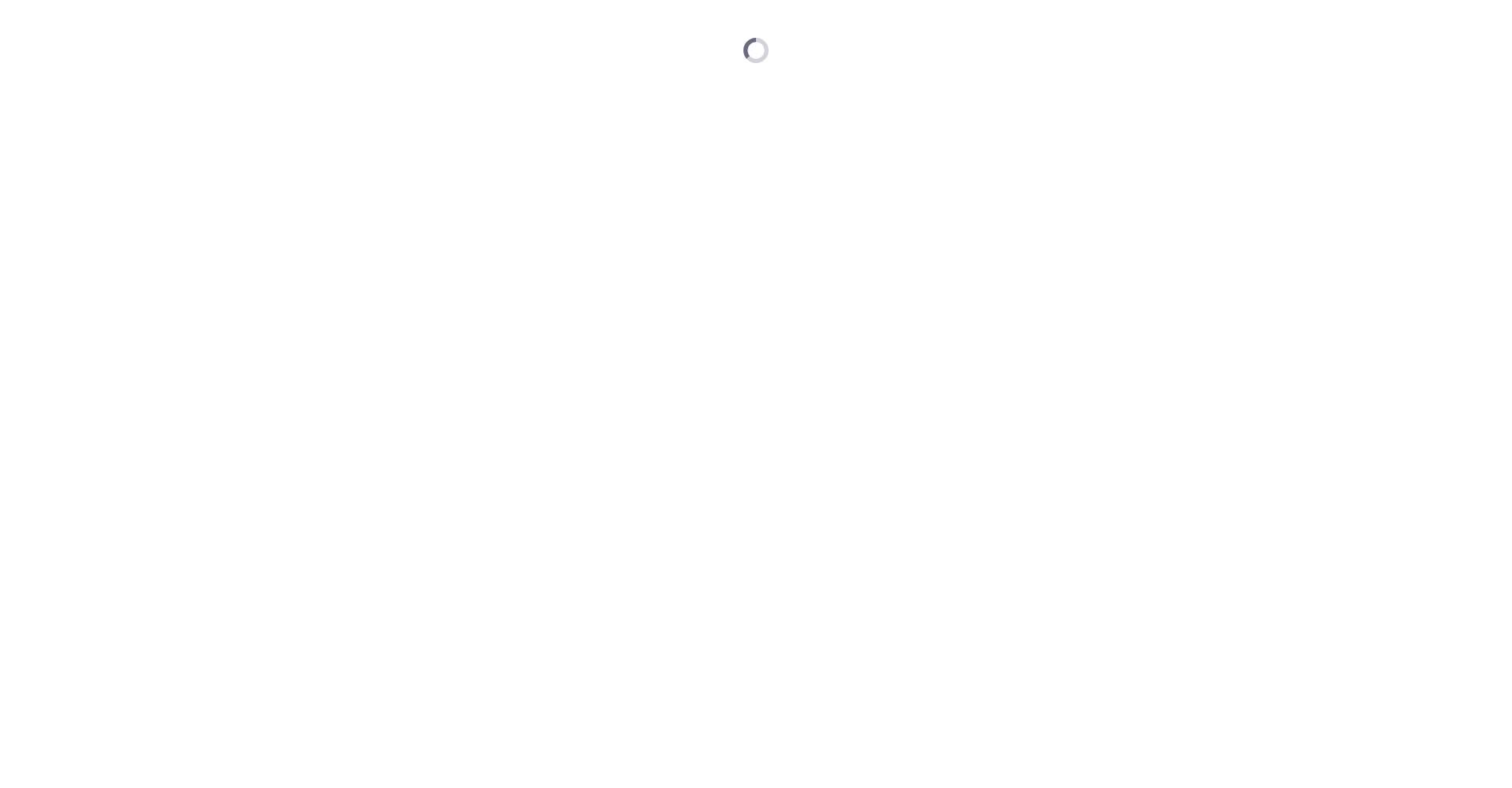scroll, scrollTop: 0, scrollLeft: 0, axis: both 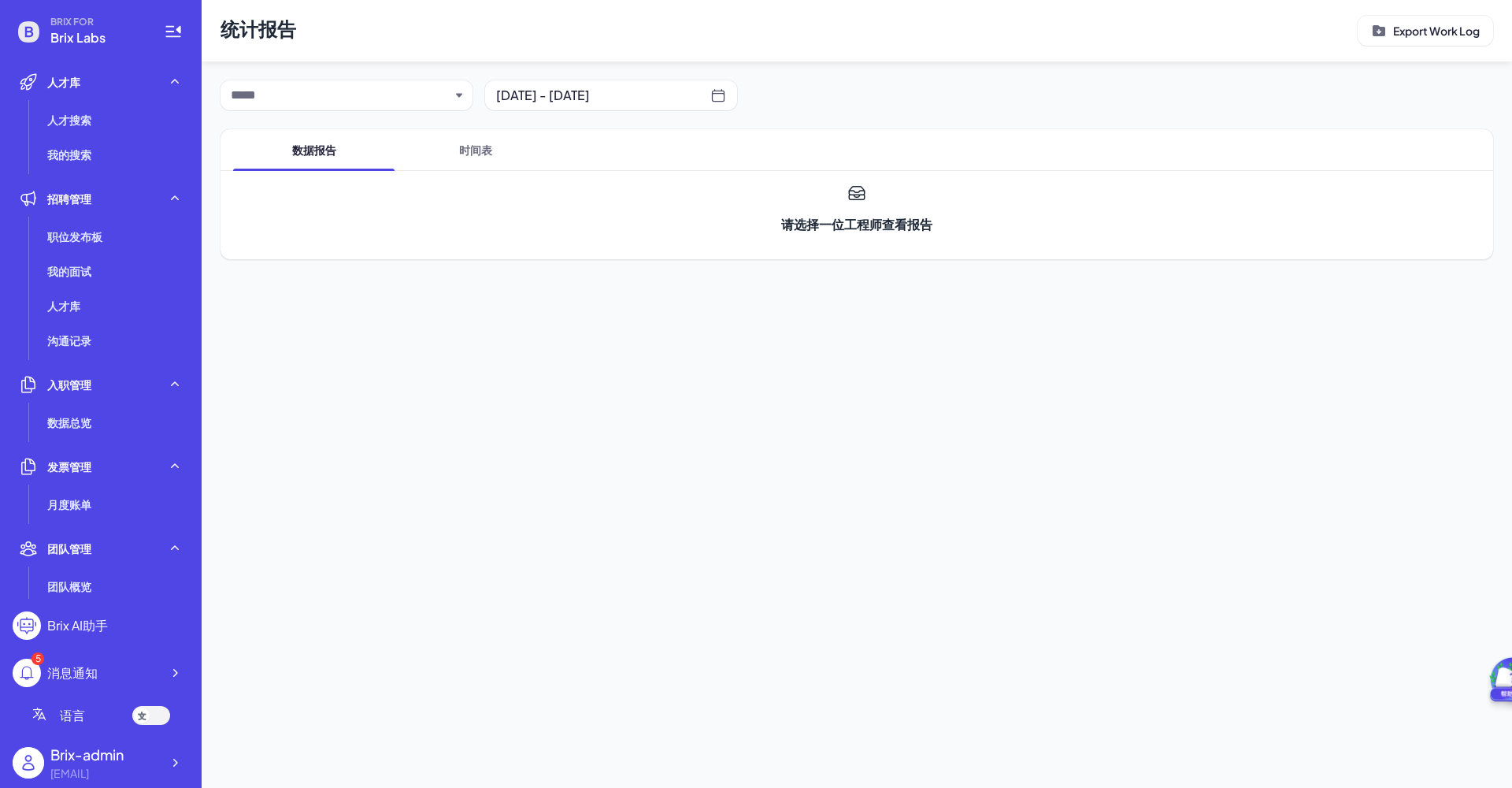 click at bounding box center (340, 95) 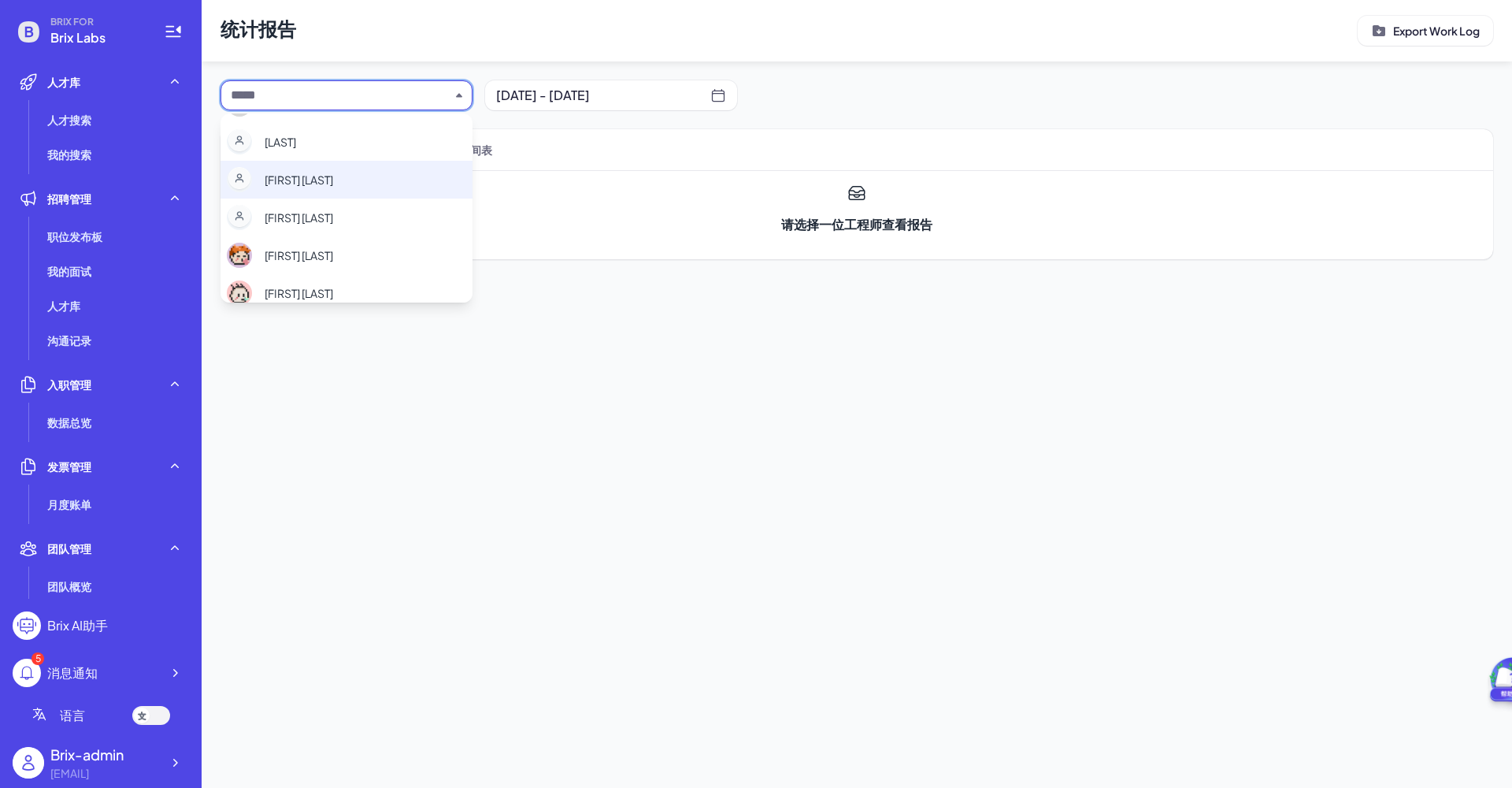 scroll, scrollTop: 30, scrollLeft: 0, axis: vertical 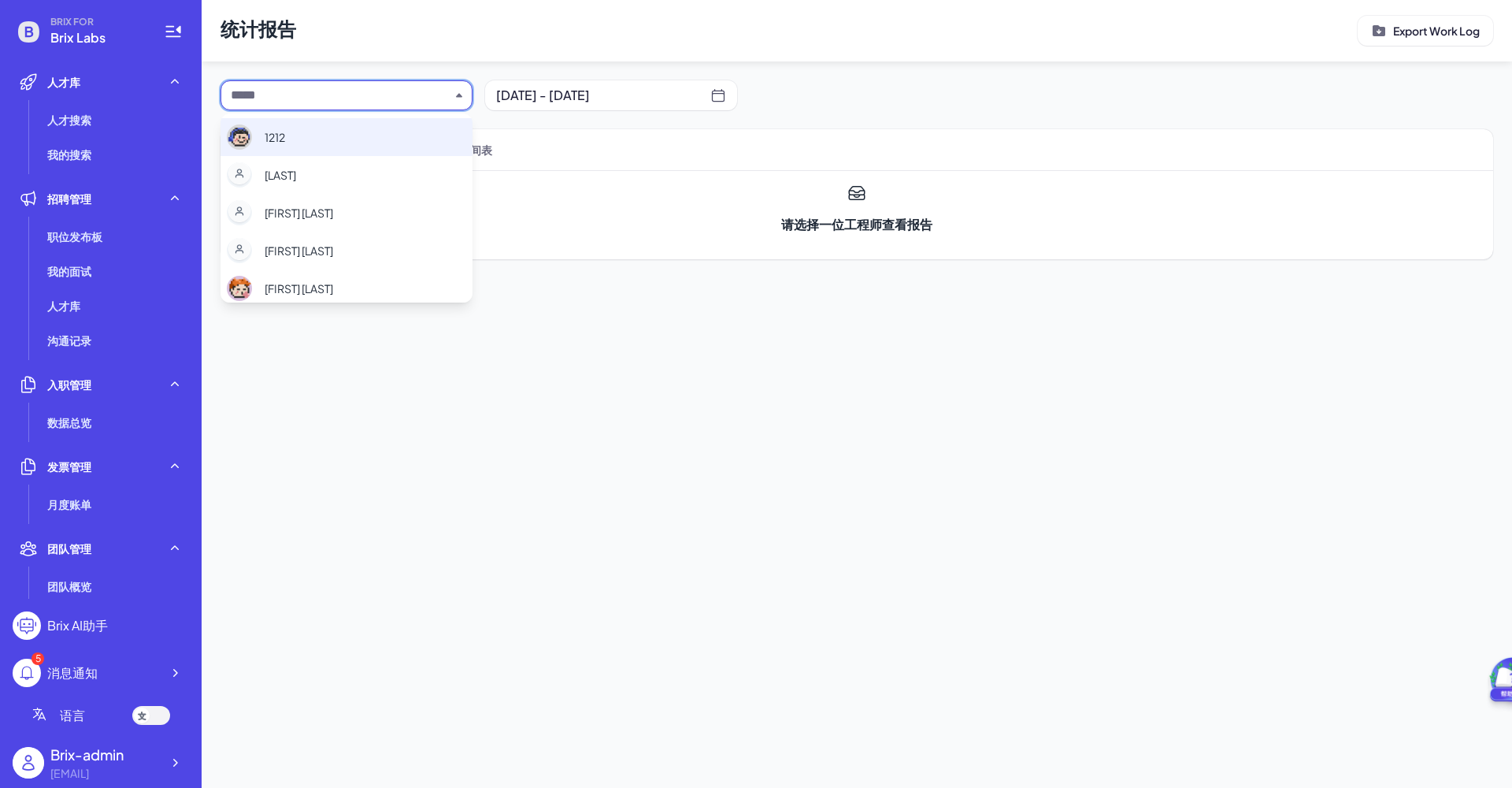 click on "1212" at bounding box center [346, 137] 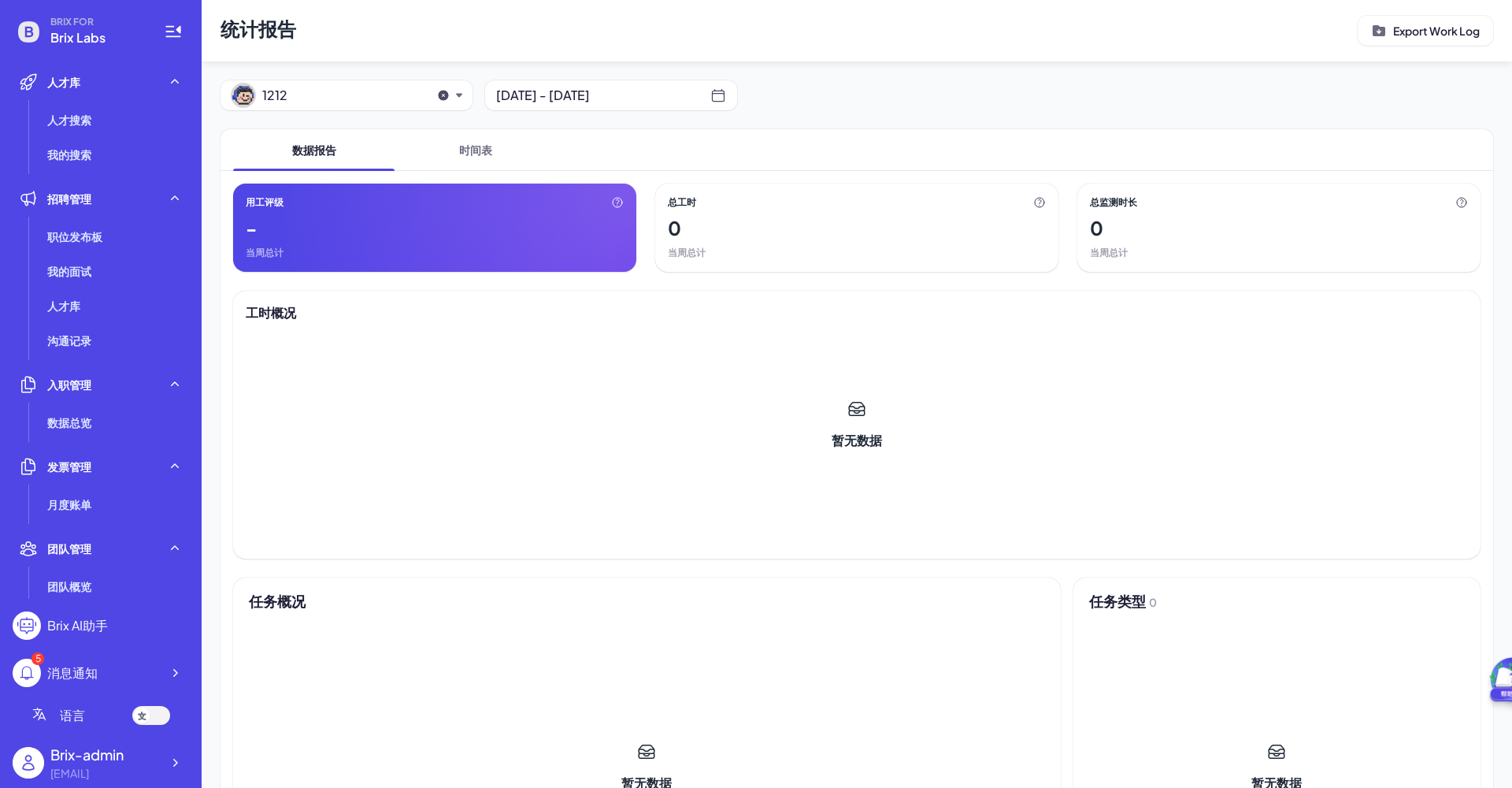 click 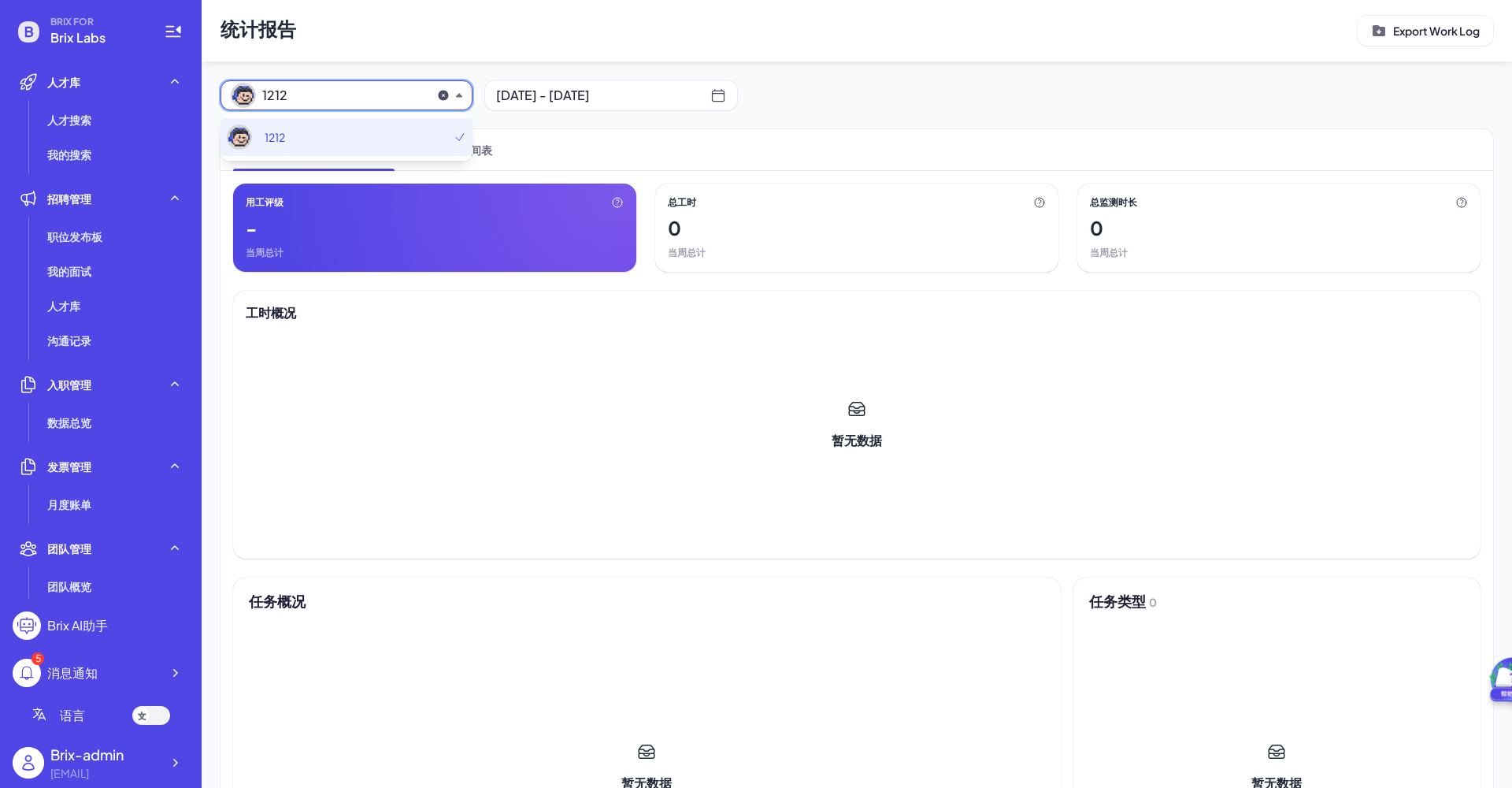 click on "1212" at bounding box center [346, 137] 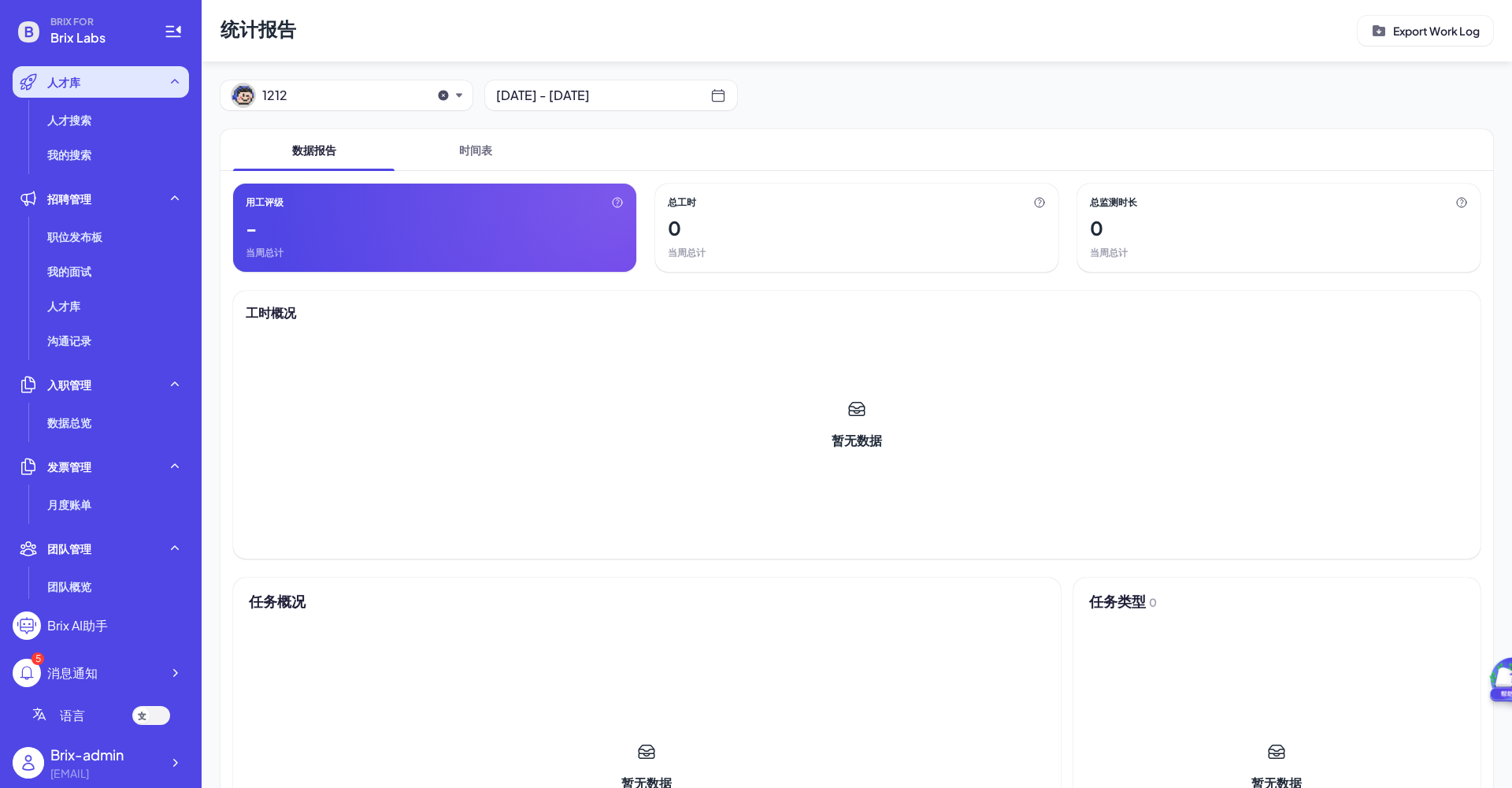 drag, startPoint x: 310, startPoint y: 91, endPoint x: 168, endPoint y: 88, distance: 142.03169 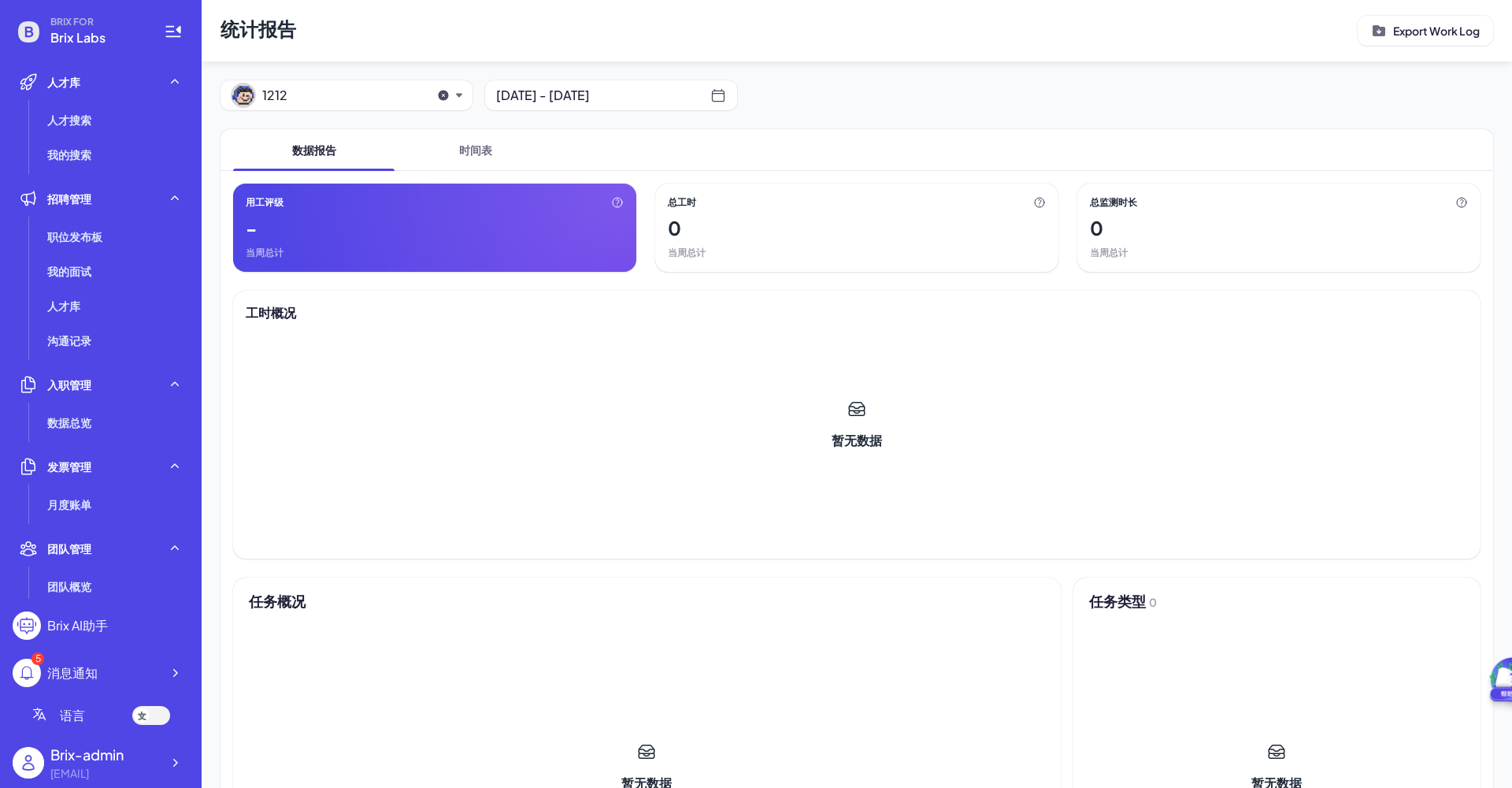click 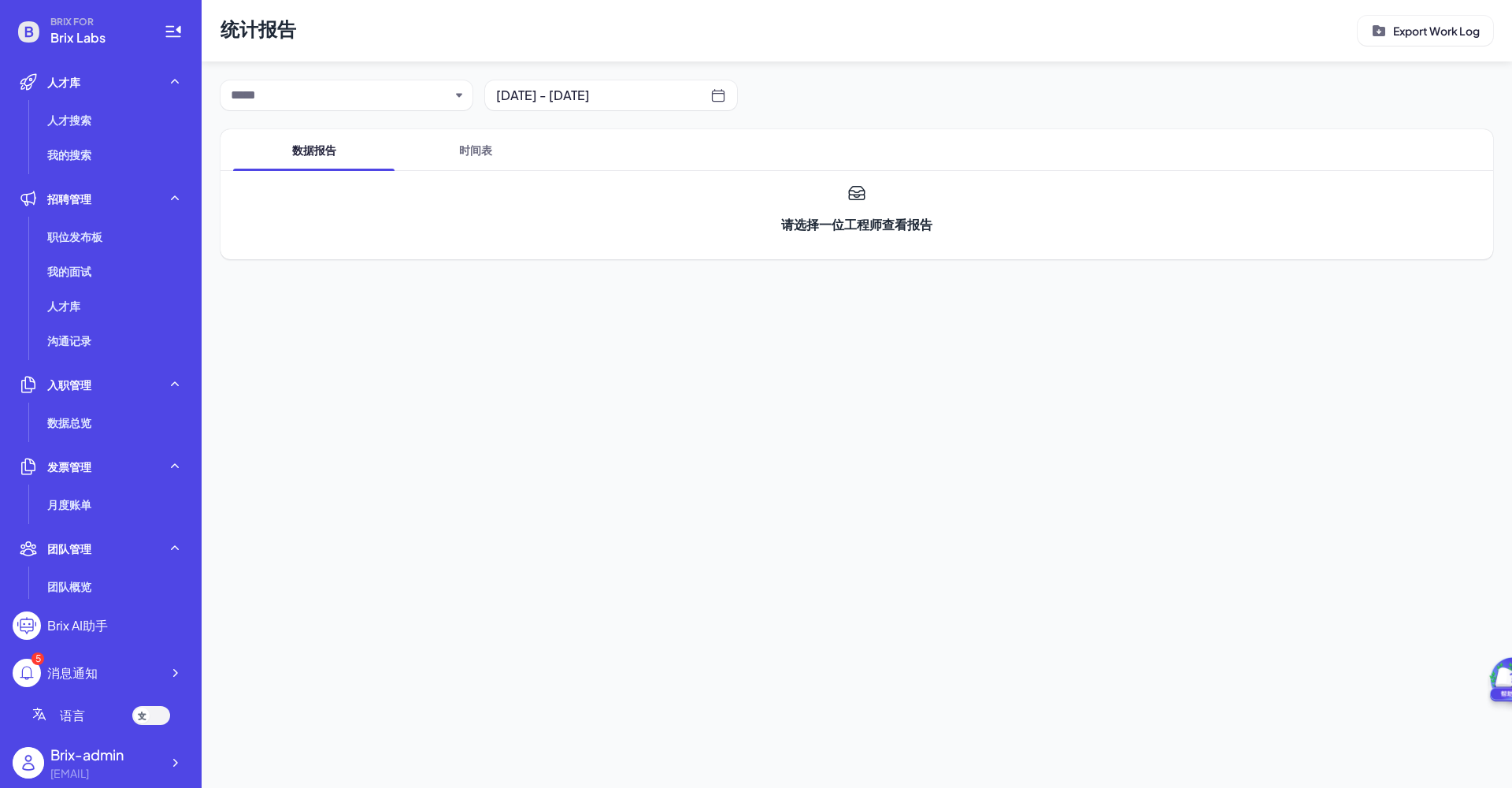 click 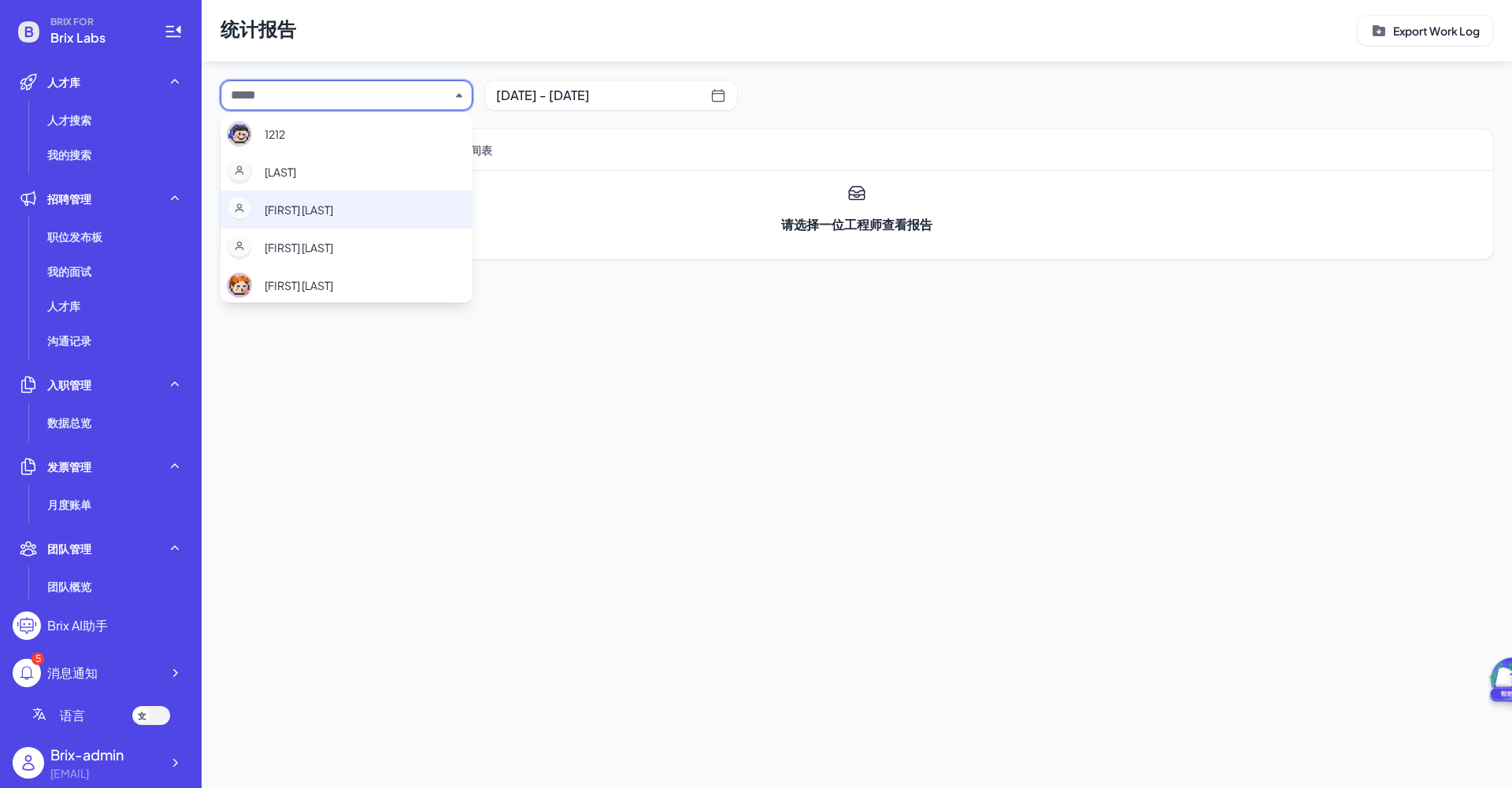 scroll, scrollTop: 17, scrollLeft: 0, axis: vertical 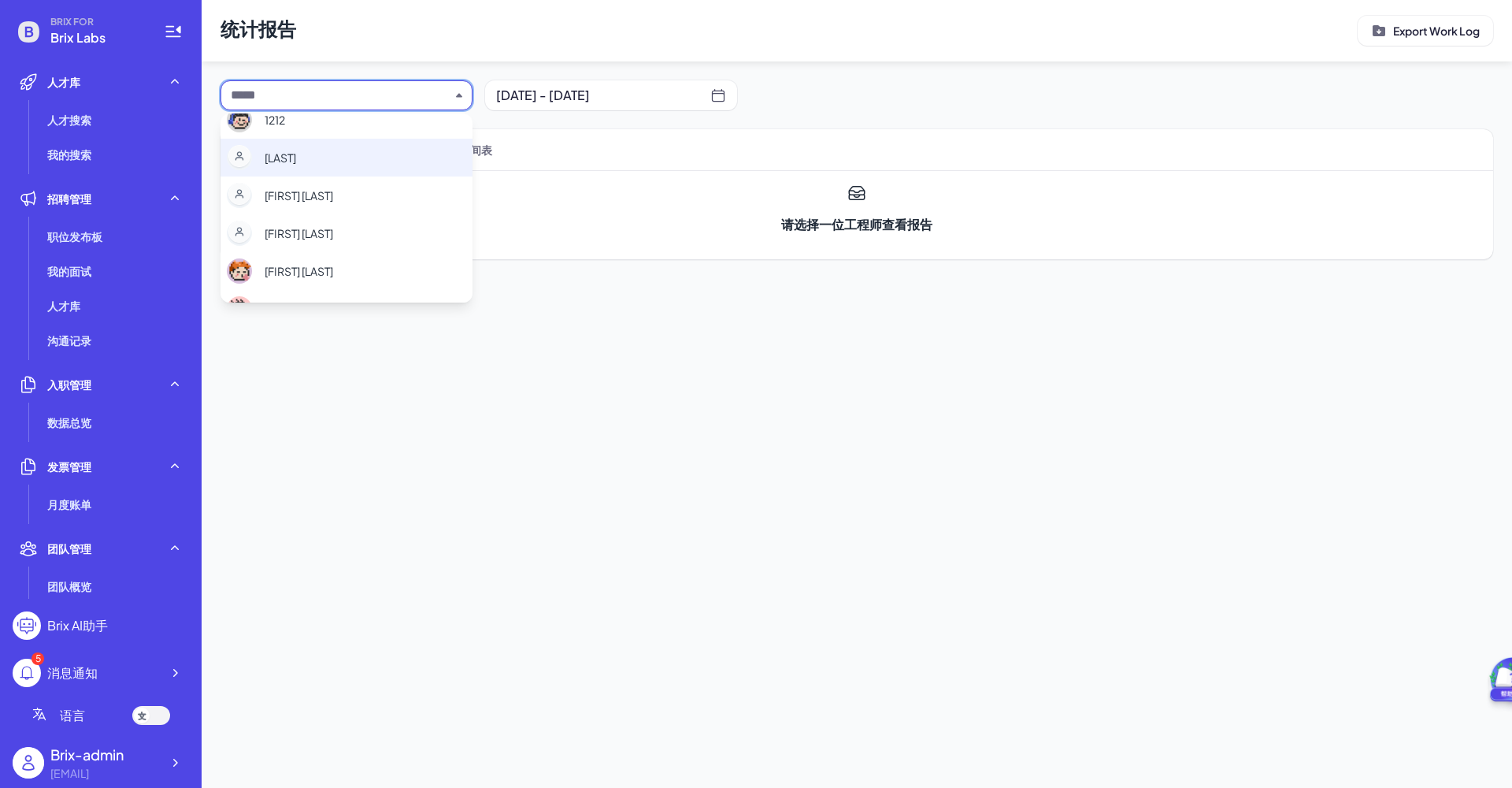 click on "taowang" at bounding box center [346, 158] 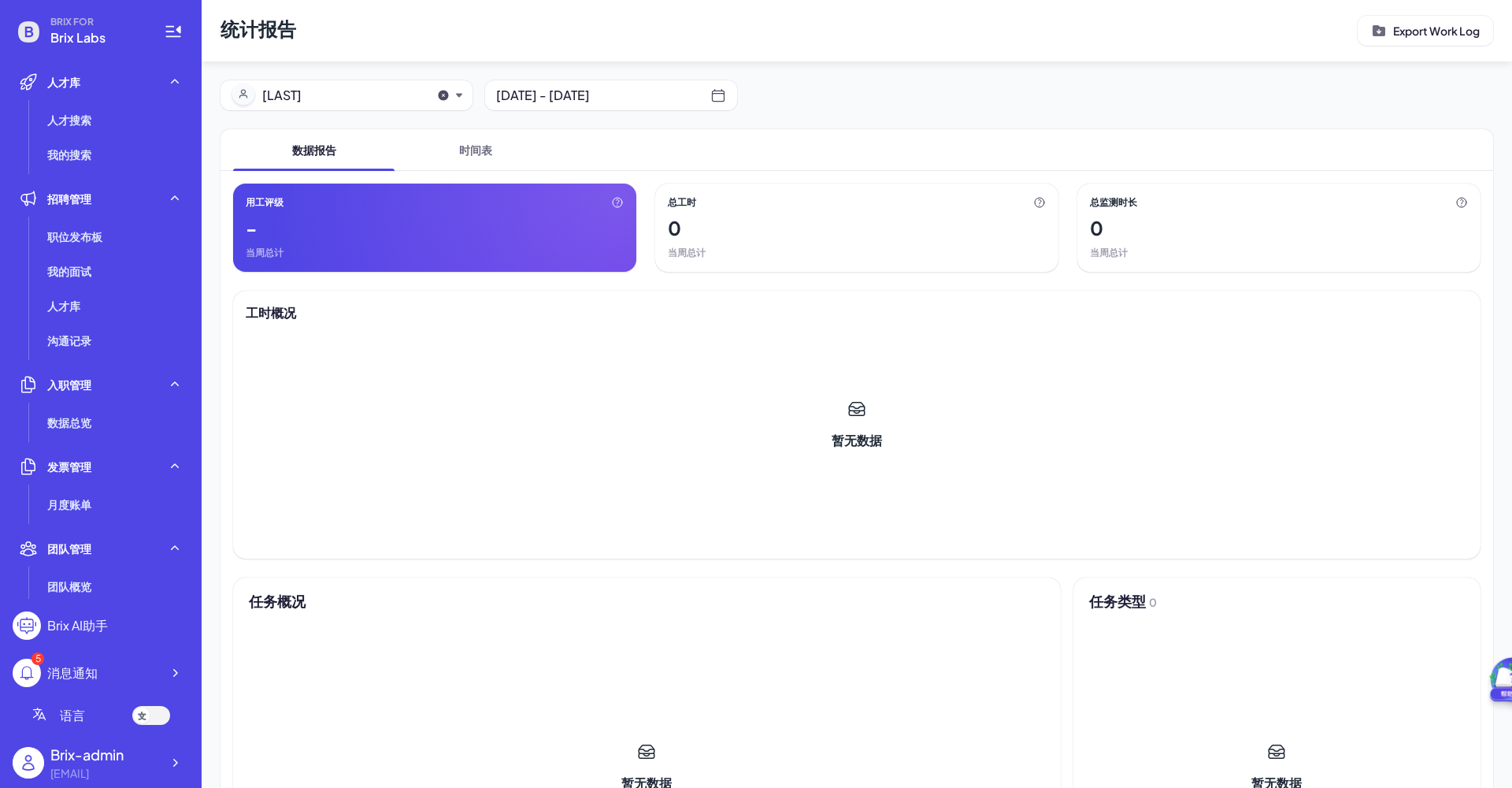 click 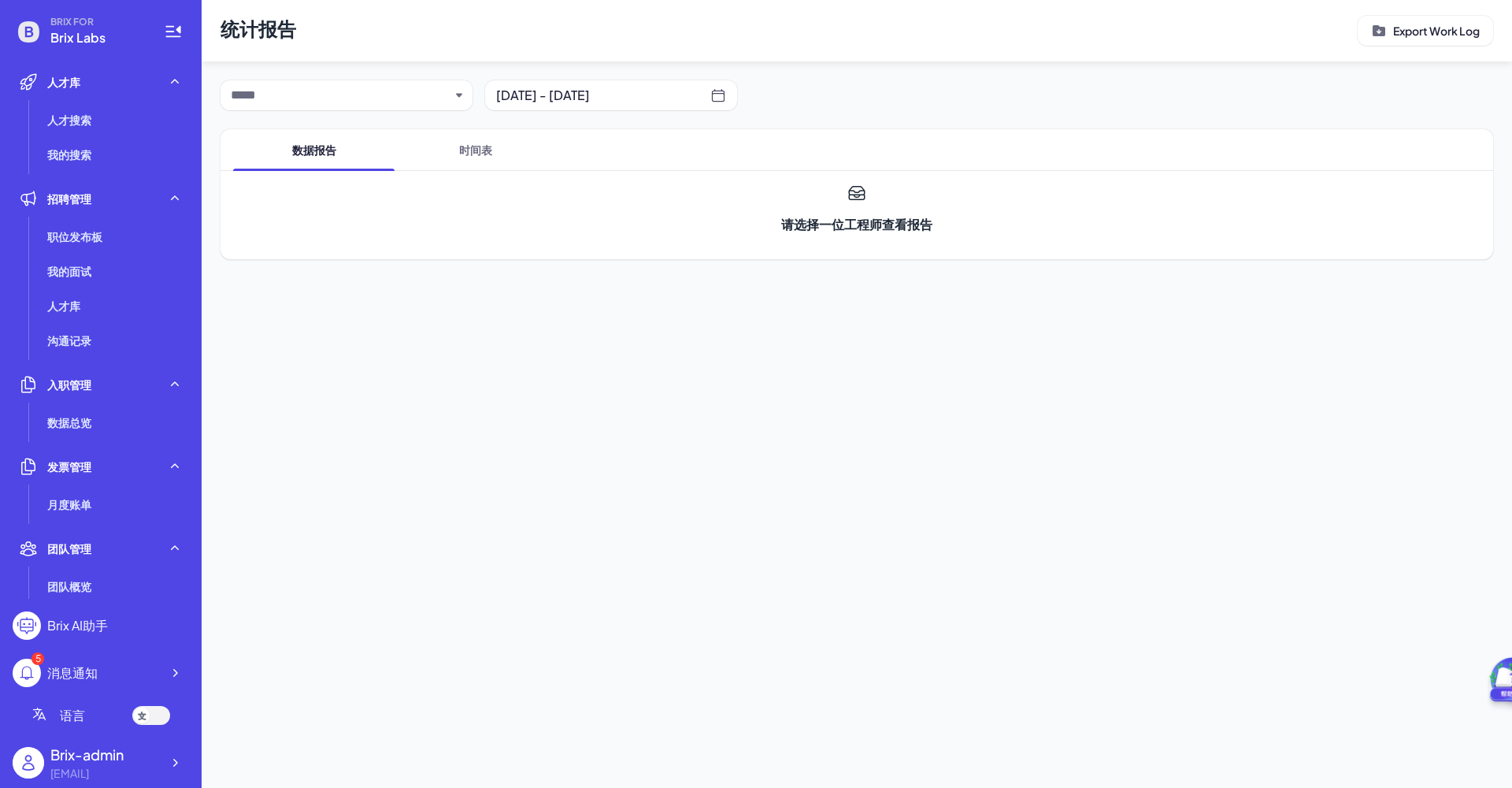 click 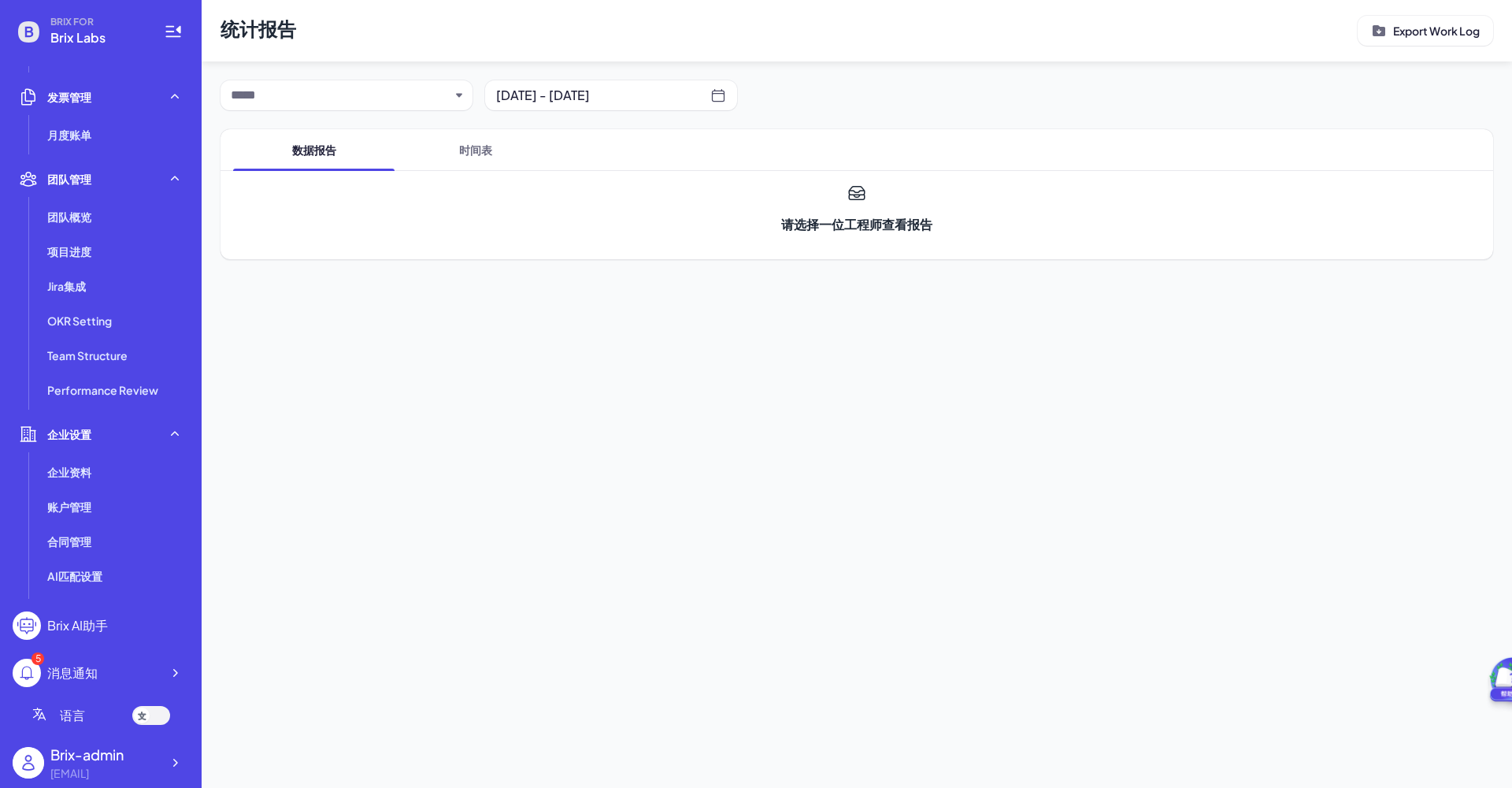 scroll, scrollTop: 401, scrollLeft: 0, axis: vertical 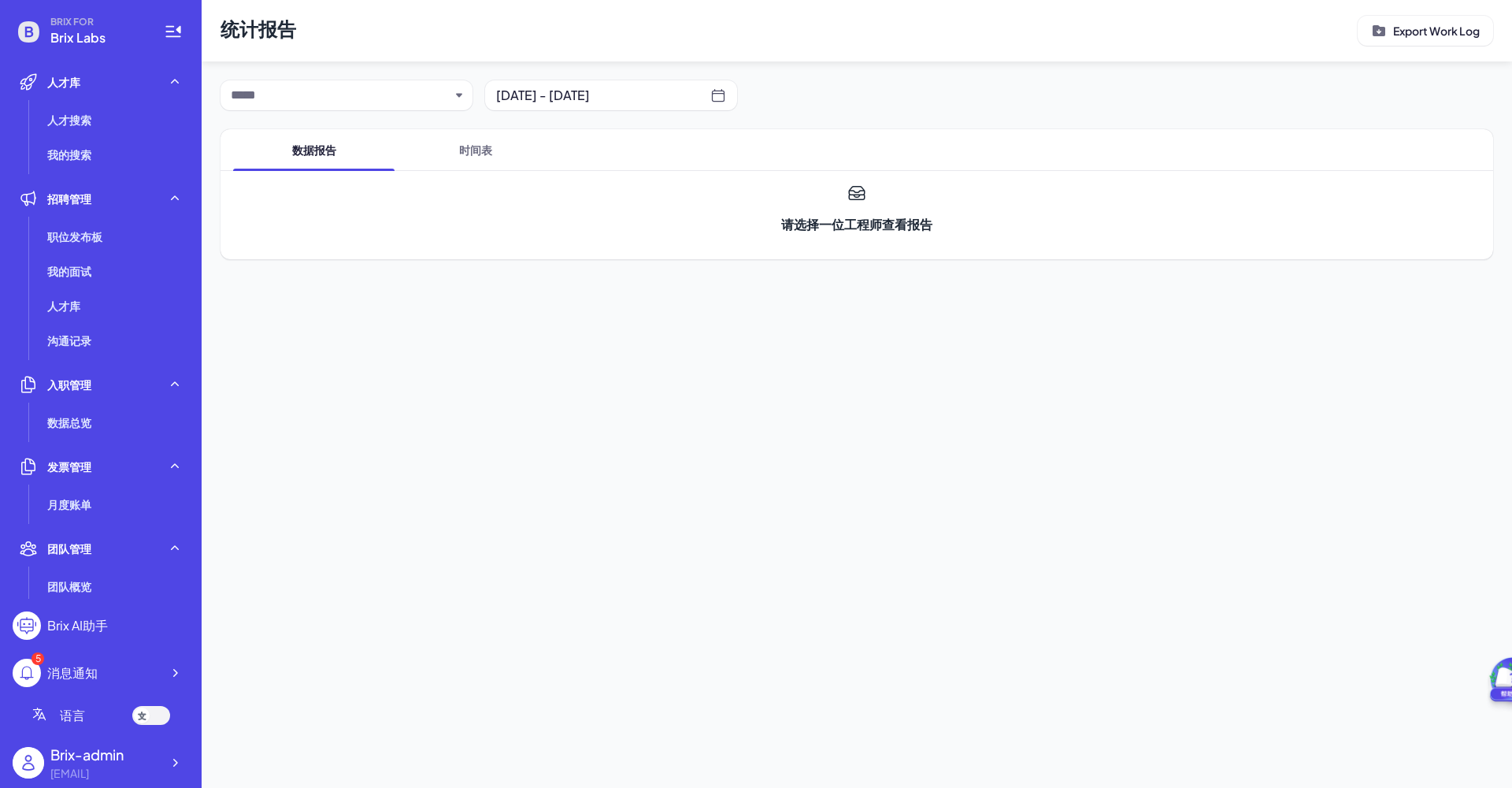 click 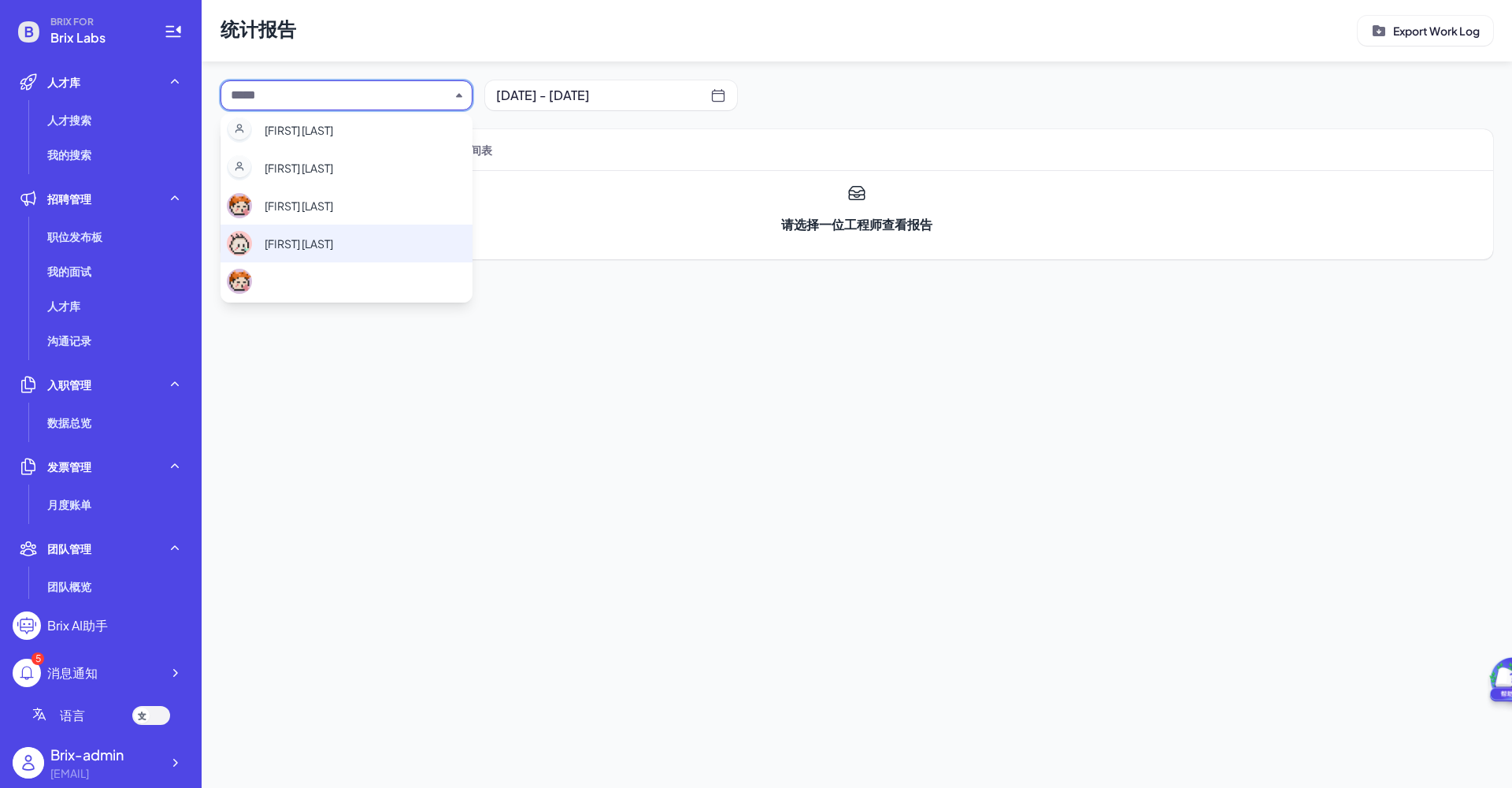 scroll, scrollTop: 162, scrollLeft: 0, axis: vertical 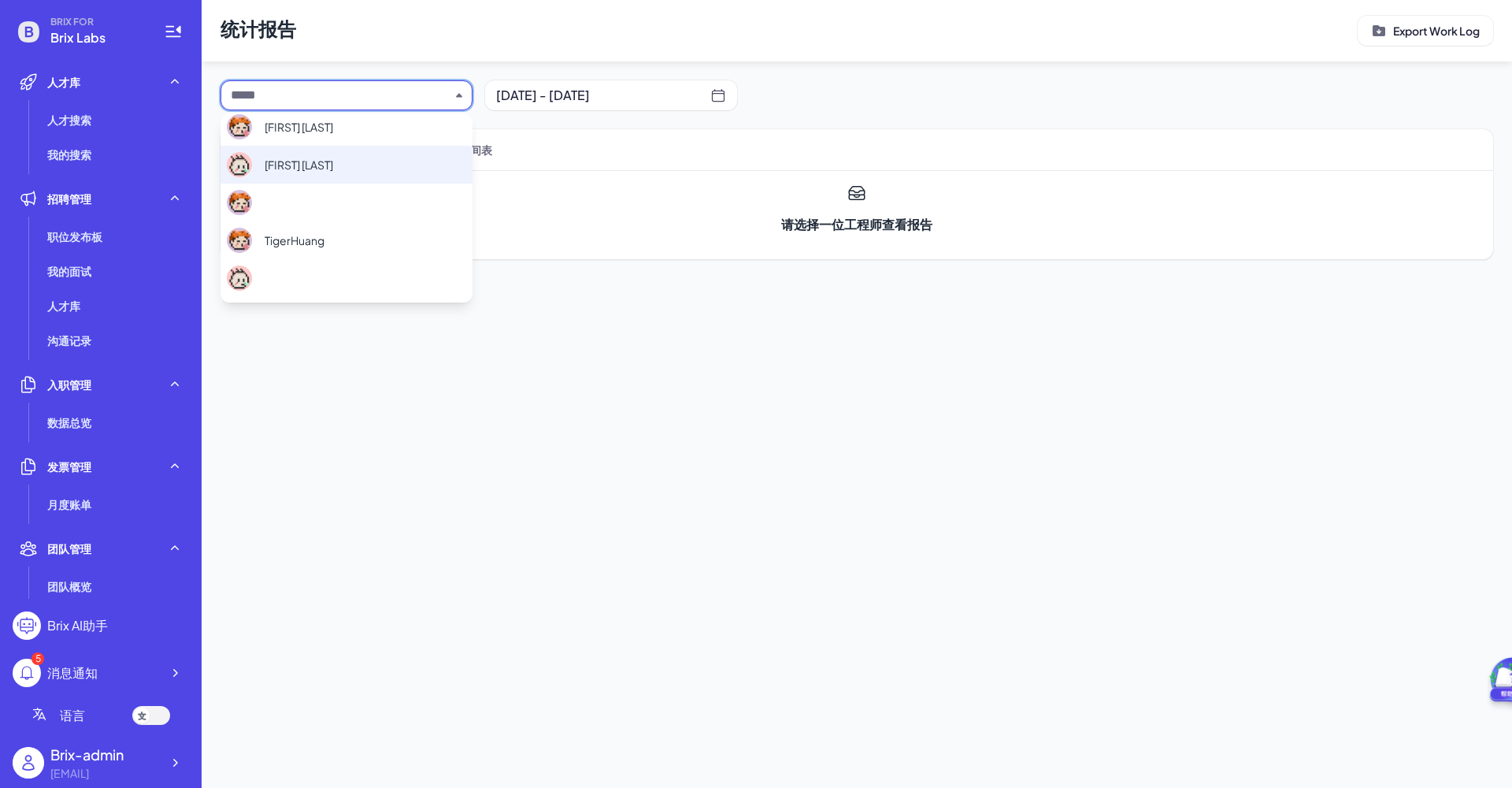 click on "FloraZheng" at bounding box center (346, 165) 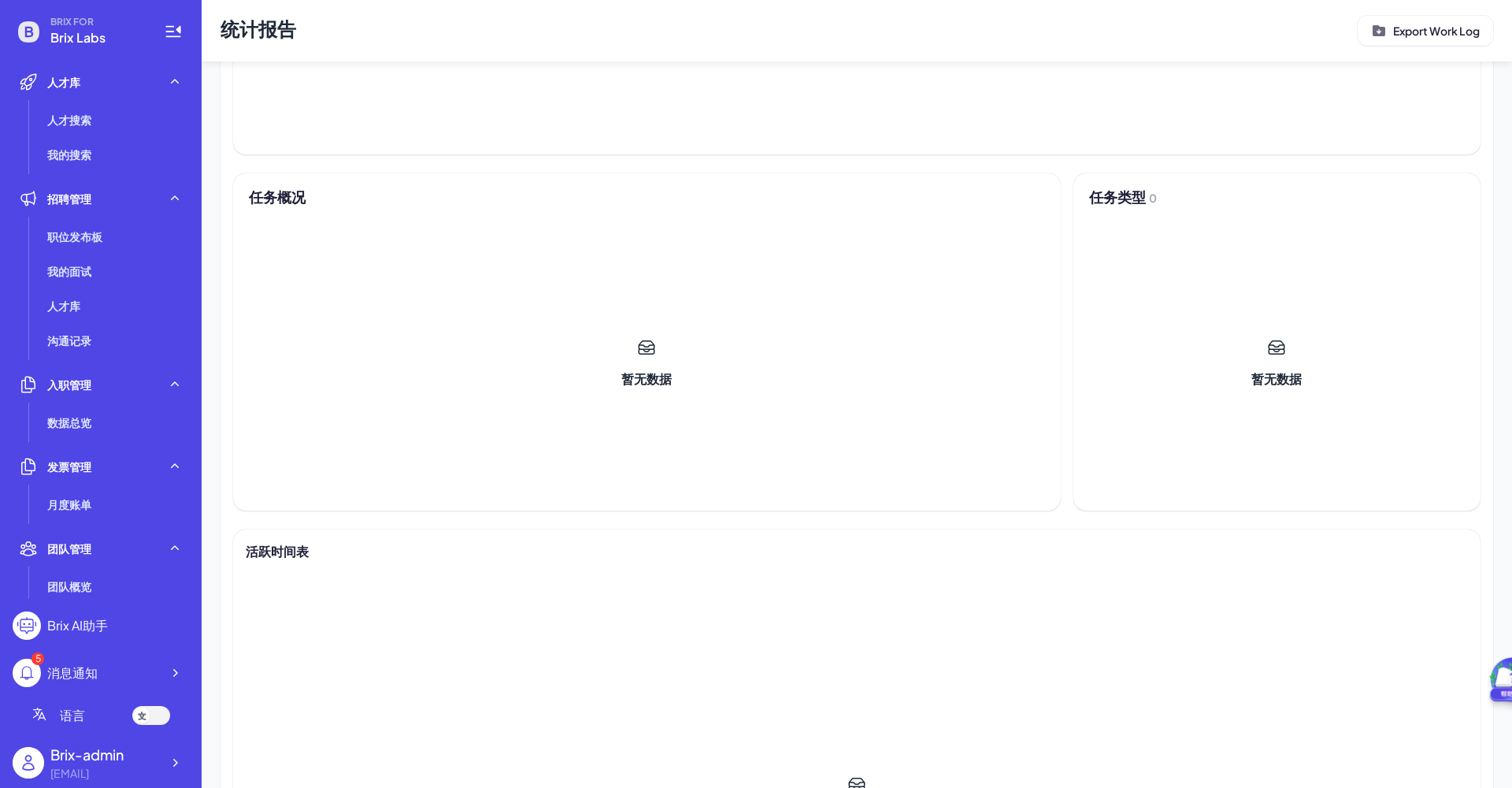 scroll, scrollTop: 693, scrollLeft: 0, axis: vertical 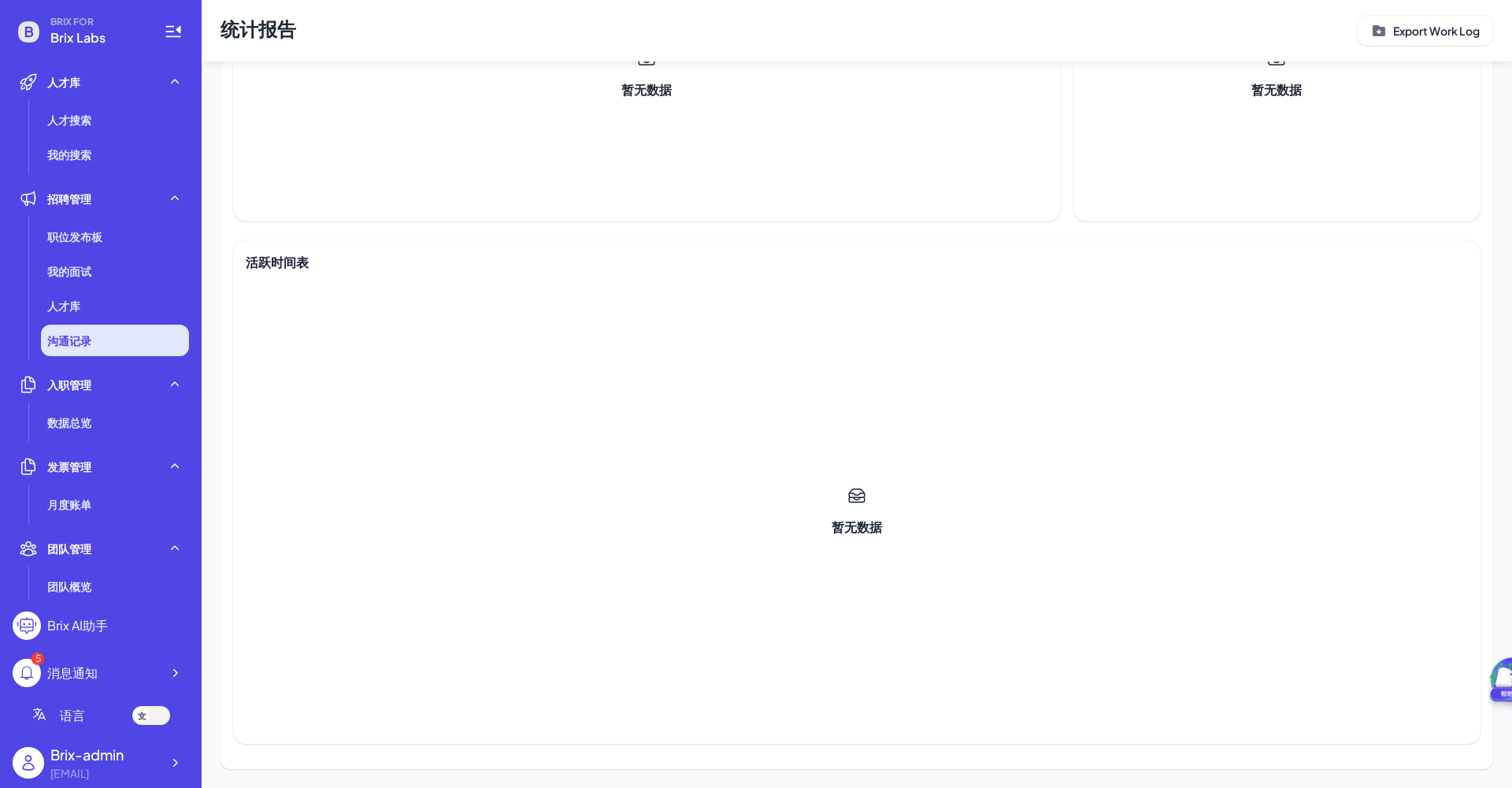 click on "沟通记录" at bounding box center (115, 340) 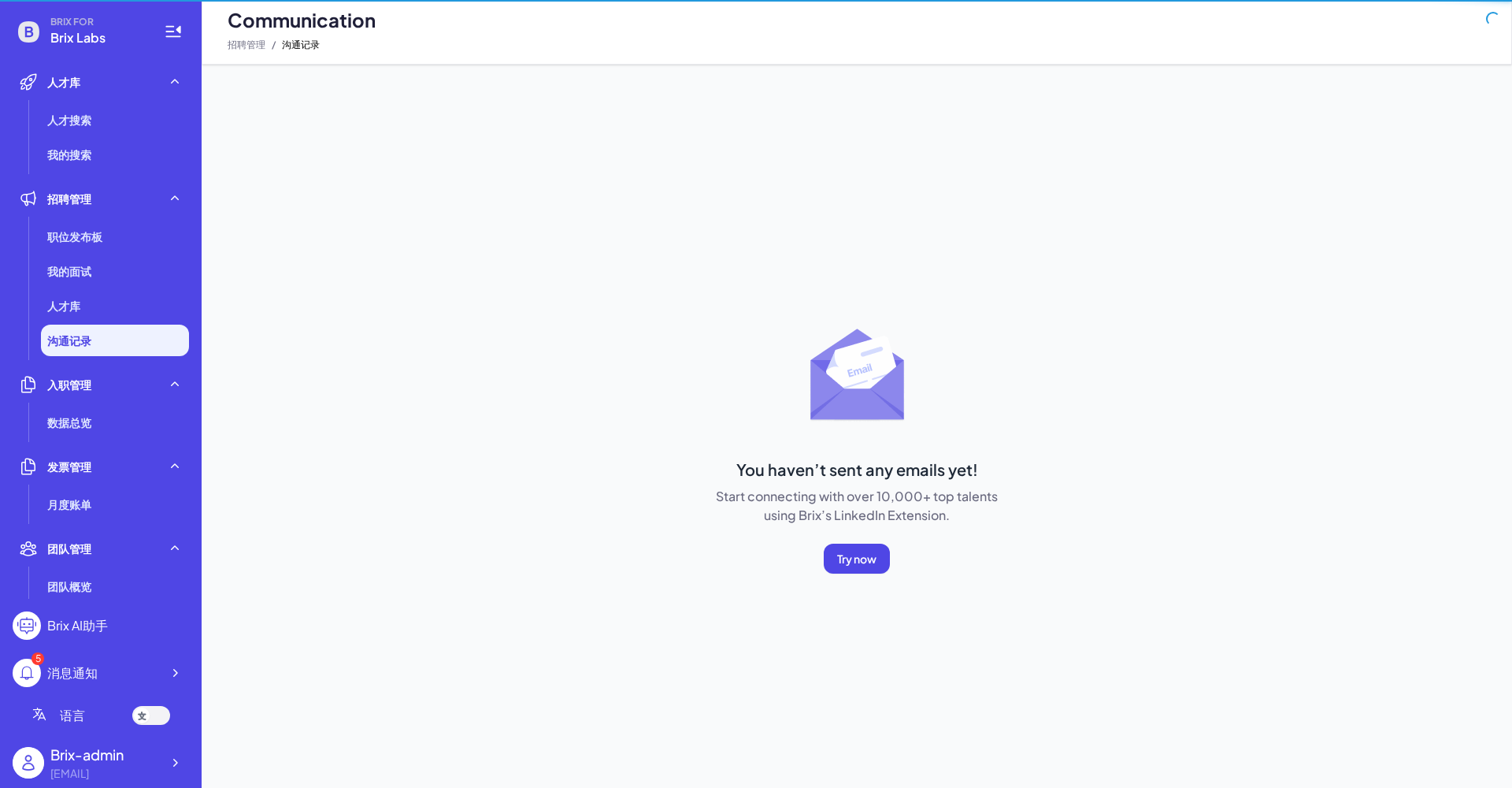 scroll, scrollTop: 0, scrollLeft: 0, axis: both 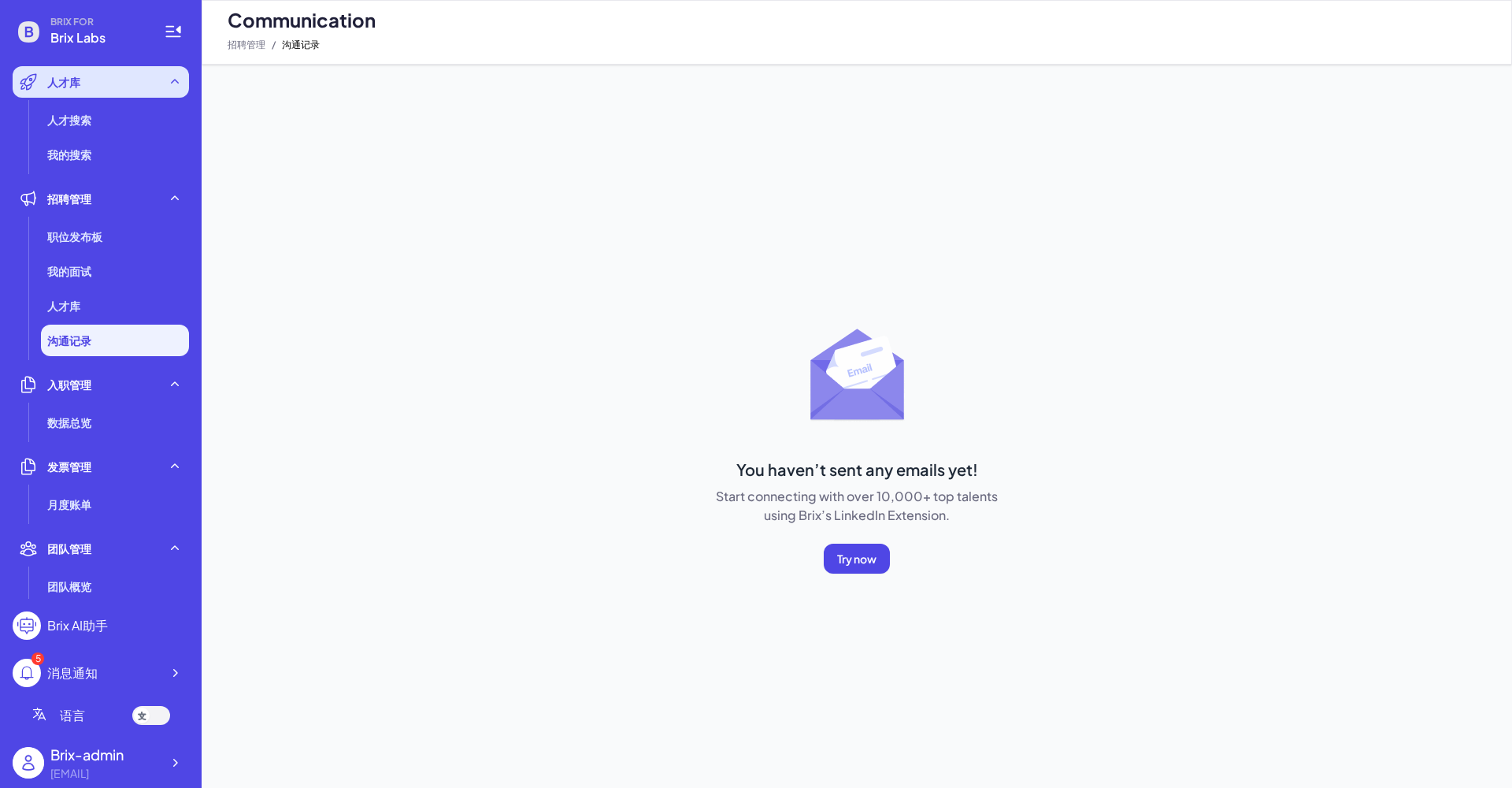 click on "人才库" at bounding box center (101, 82) 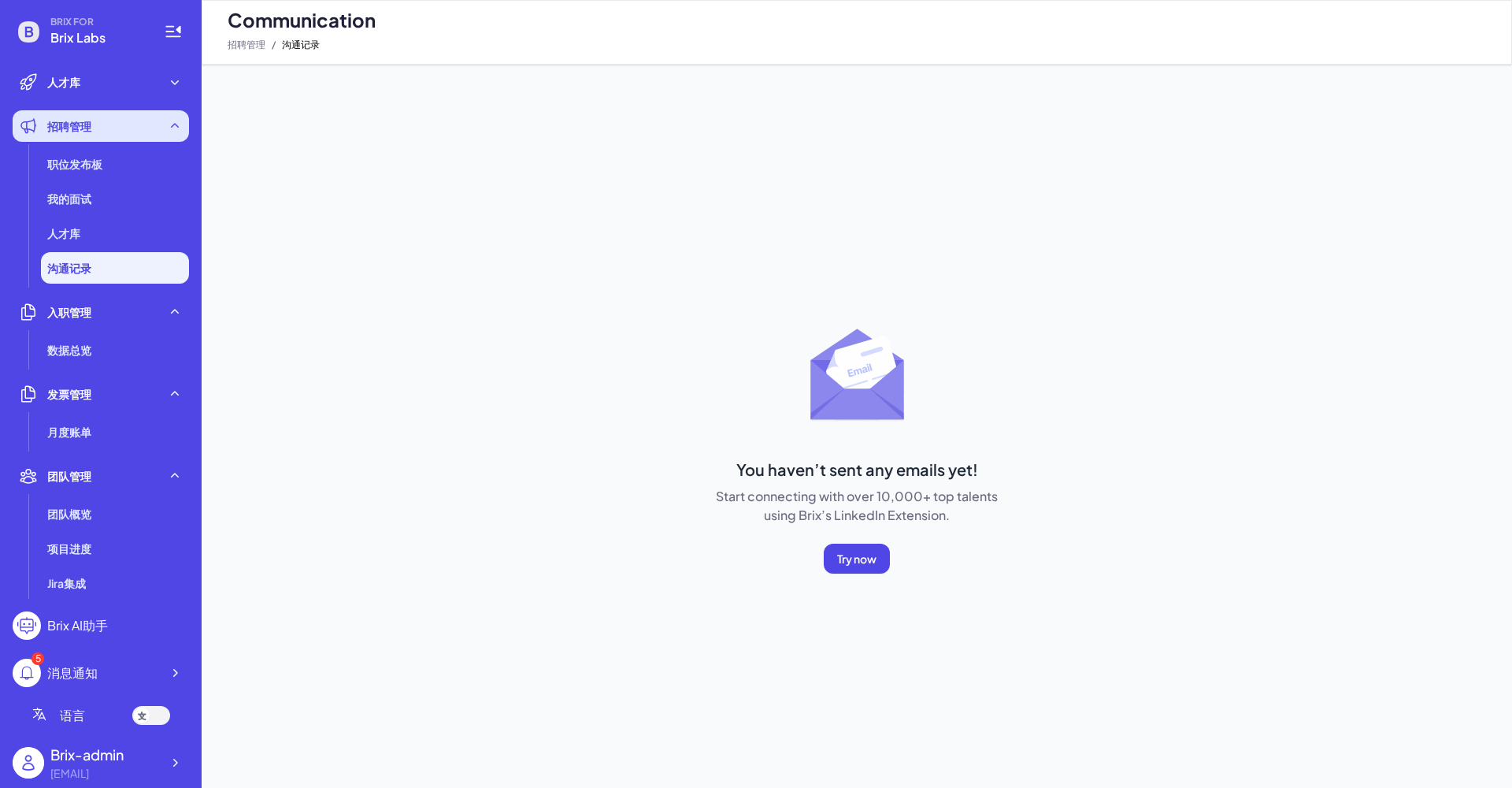 click on "招聘管理" at bounding box center (101, 126) 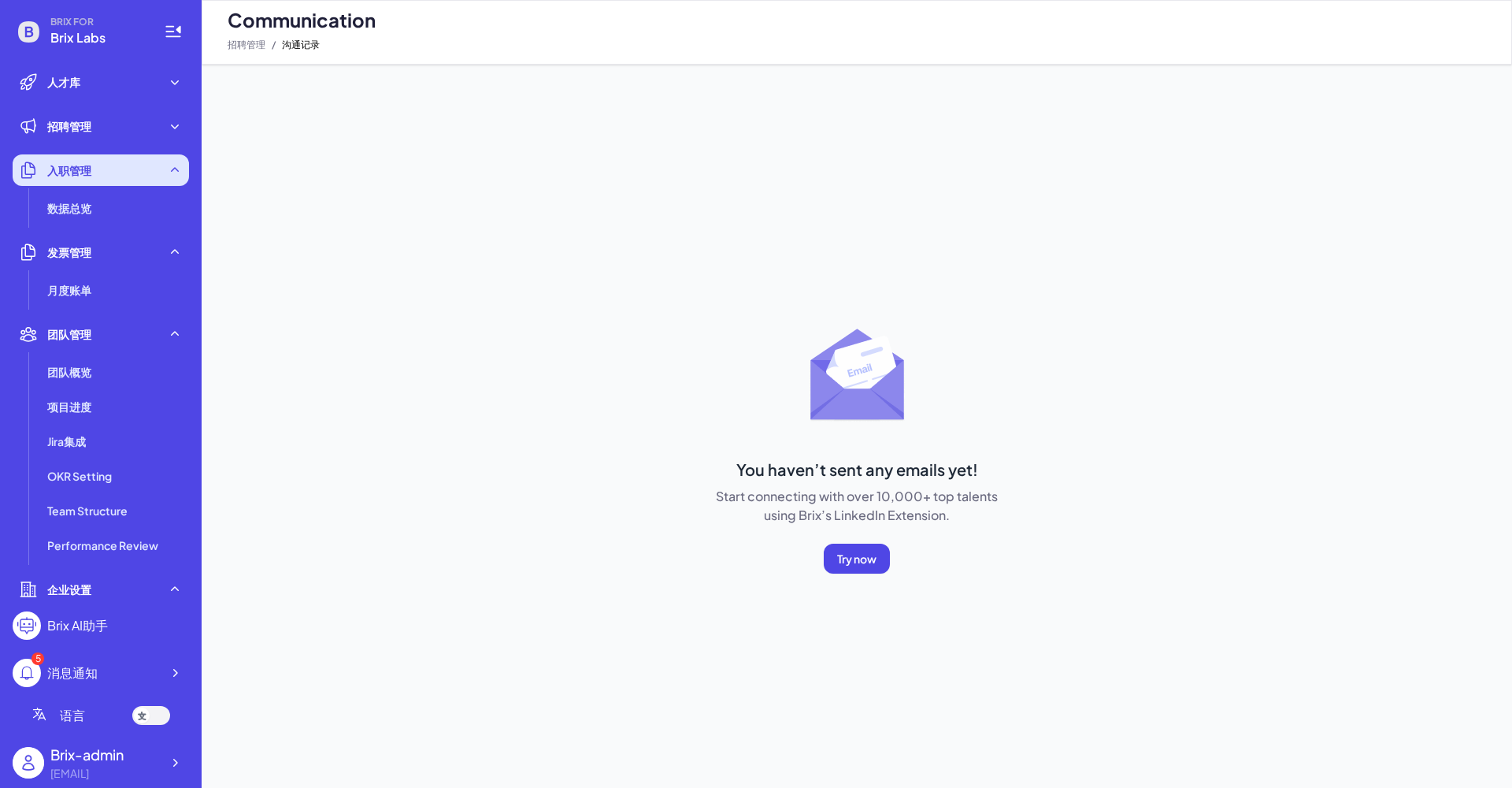click on "入职管理" at bounding box center [101, 170] 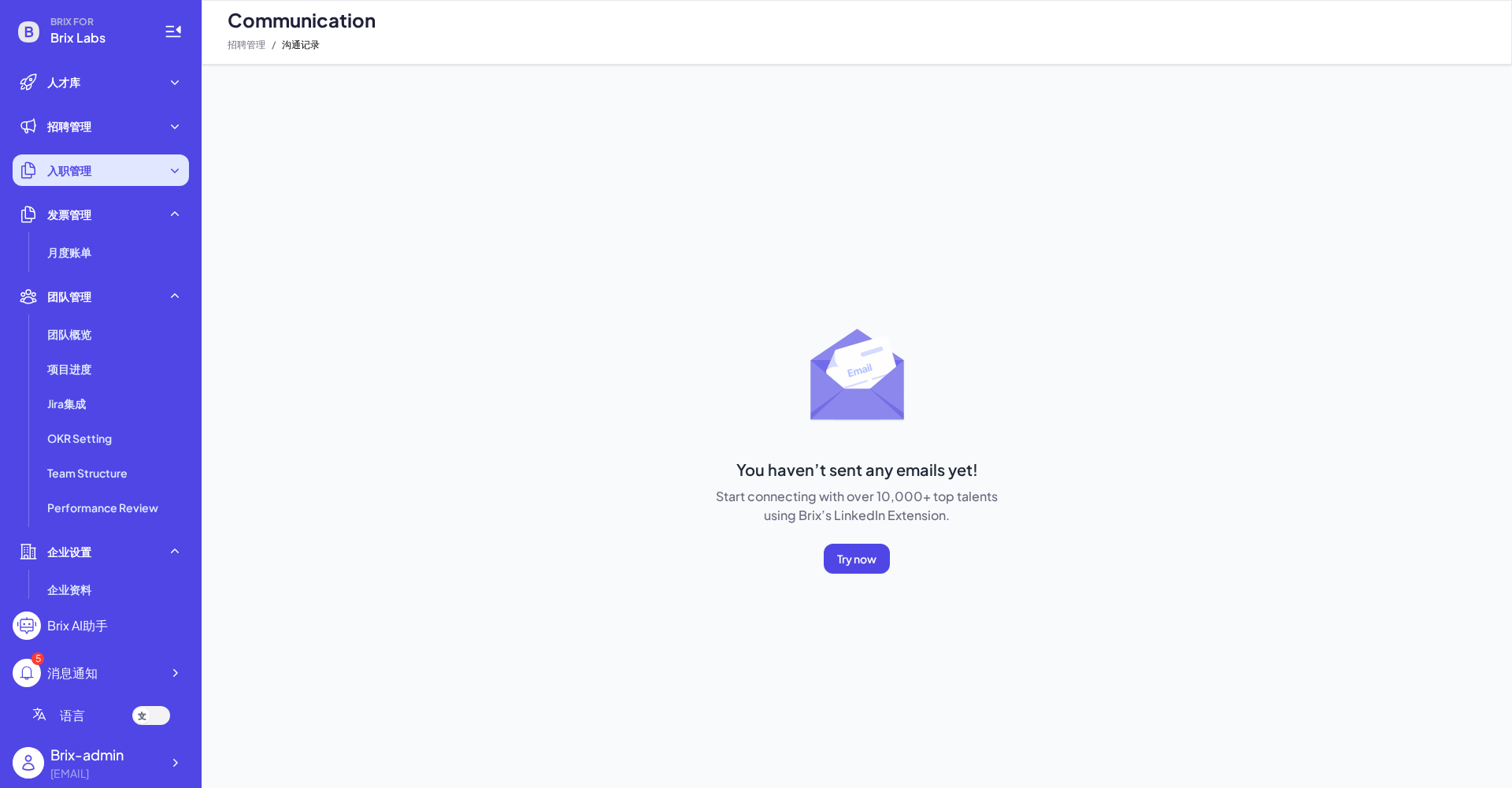 click on "入职管理" at bounding box center [101, 170] 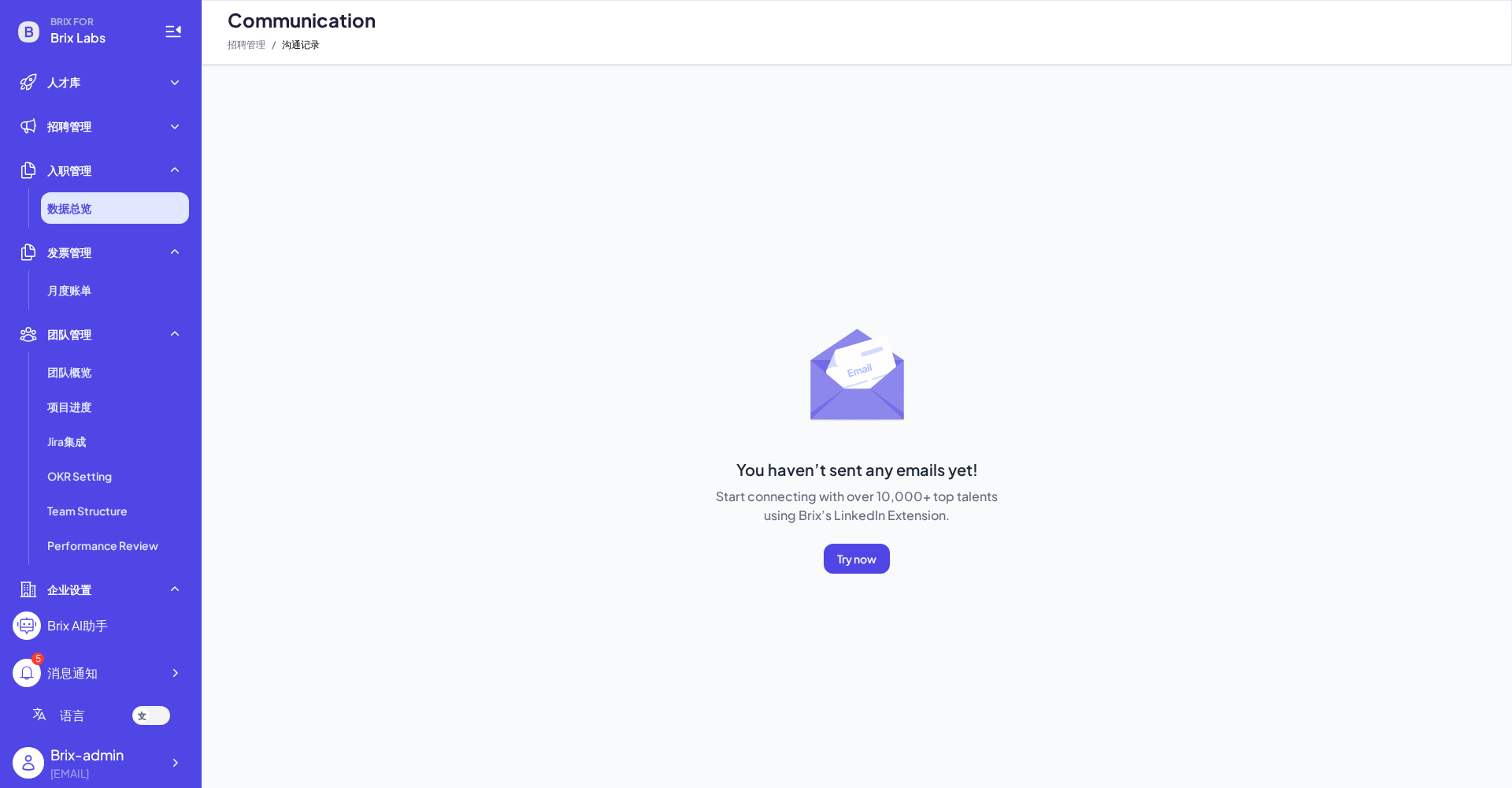 click on "数据总览" at bounding box center [69, 208] 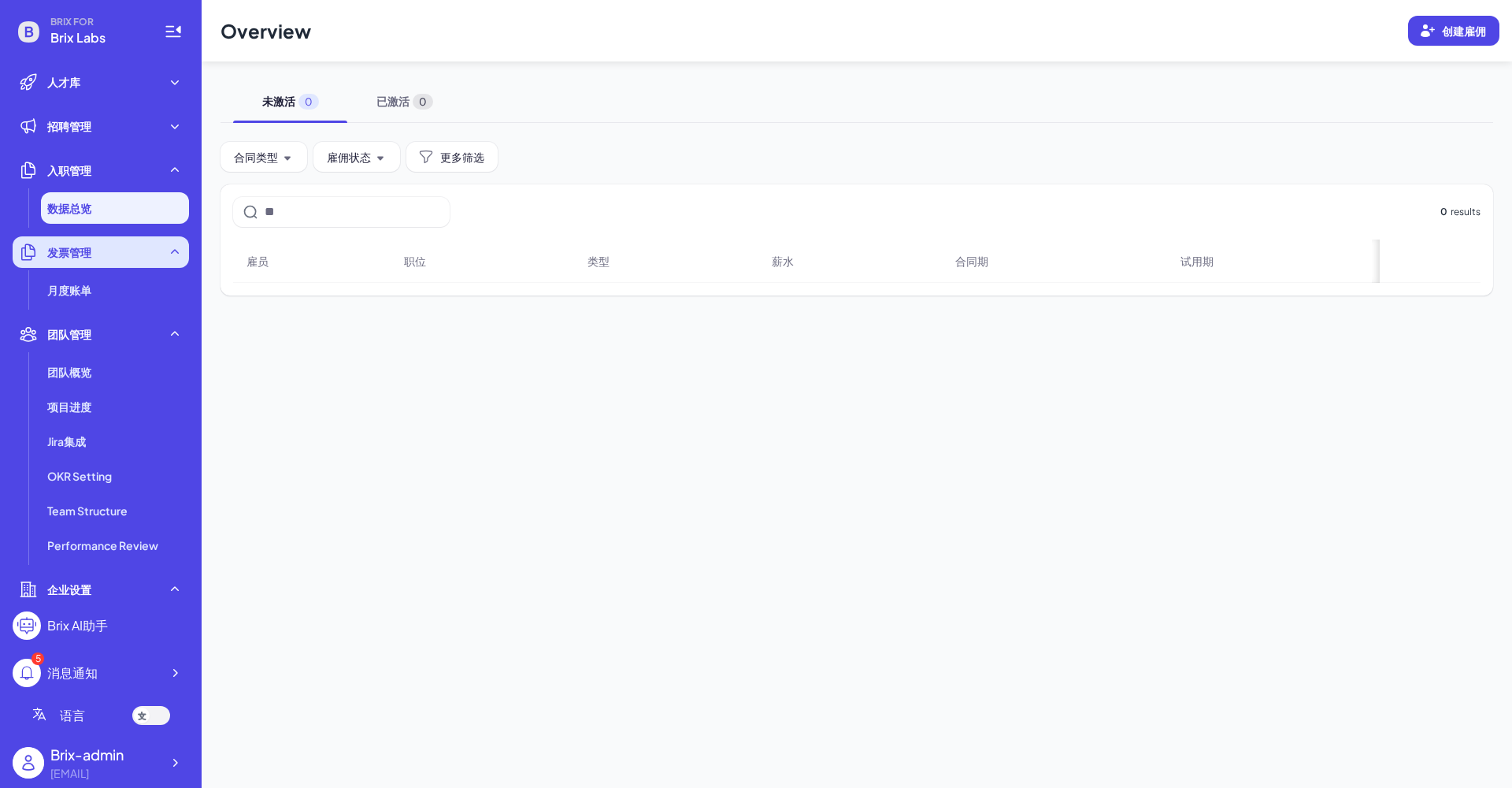 click on "发票管理" at bounding box center [69, 252] 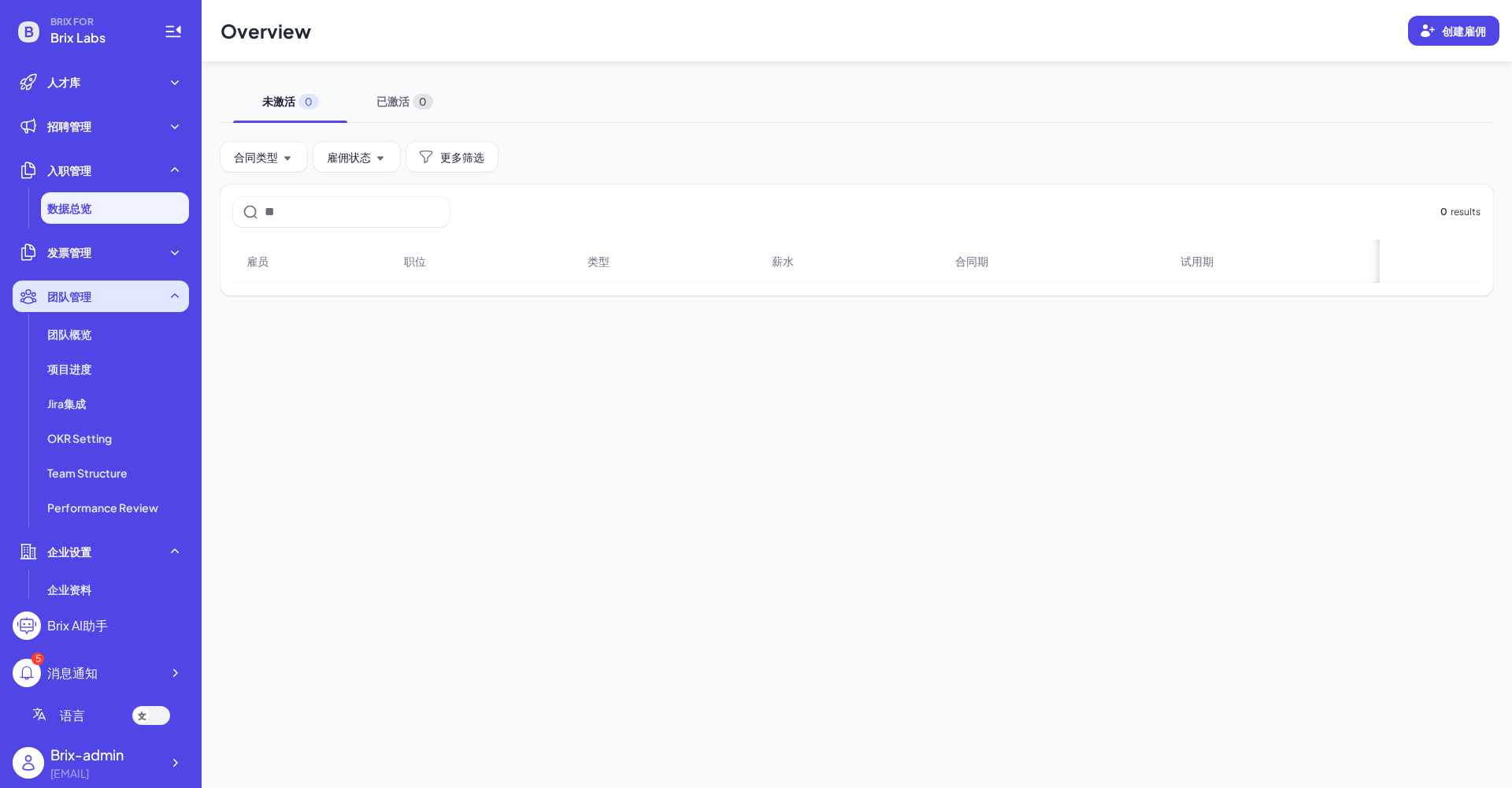 click on "团队管理" at bounding box center [69, 296] 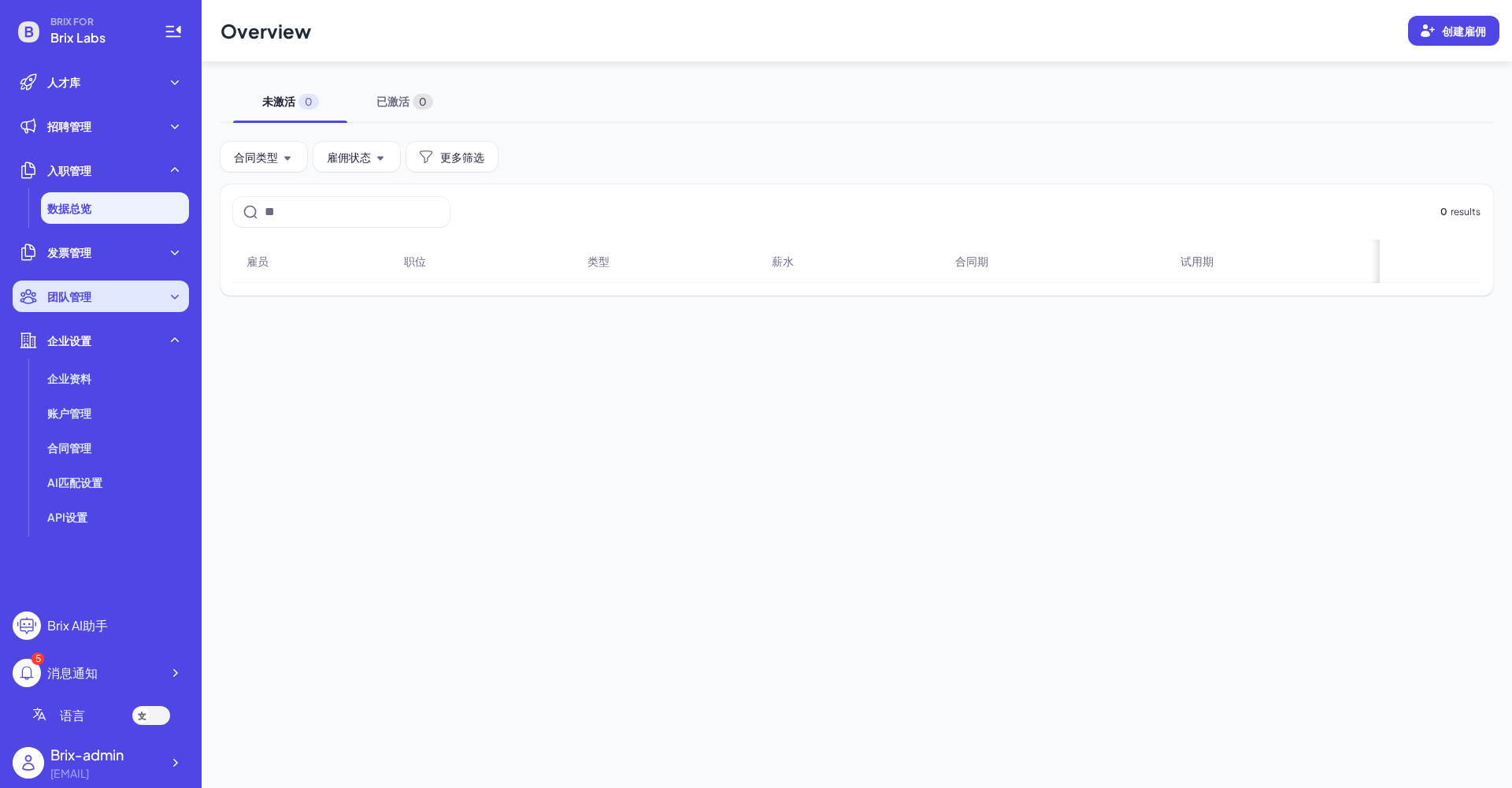 click on "团队管理" at bounding box center [101, 296] 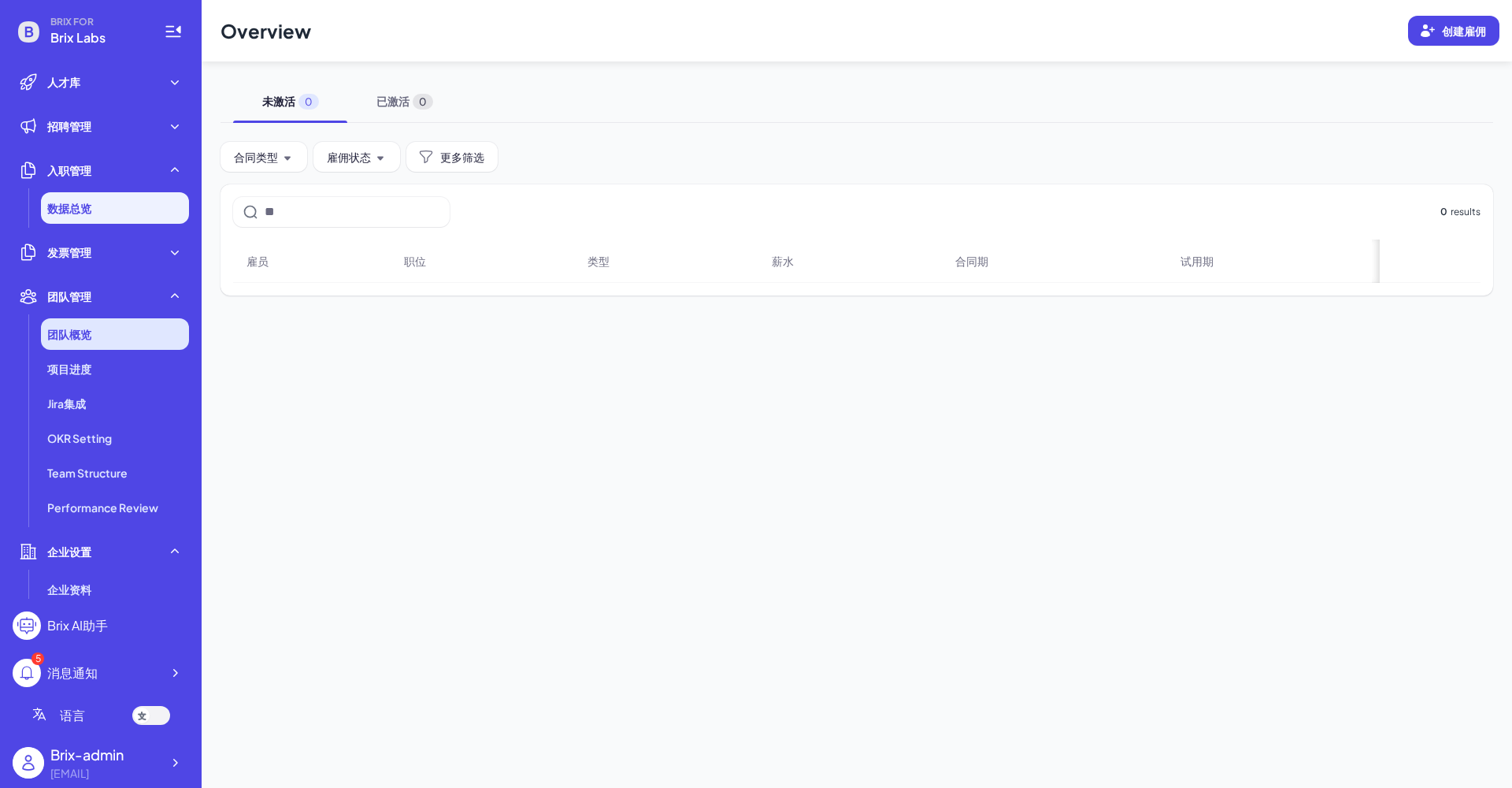 click on "团队概览" at bounding box center [115, 334] 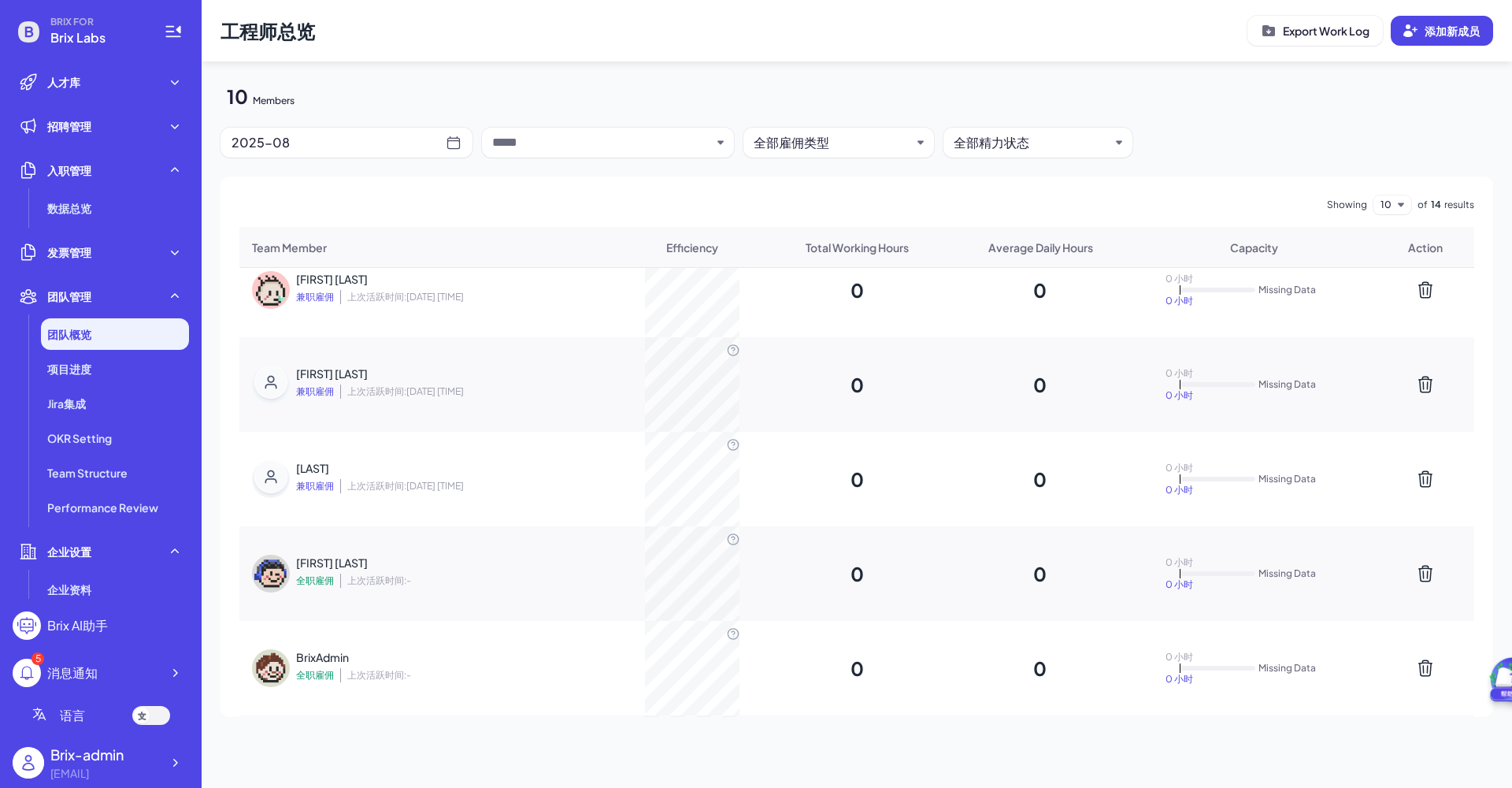 scroll, scrollTop: 0, scrollLeft: 0, axis: both 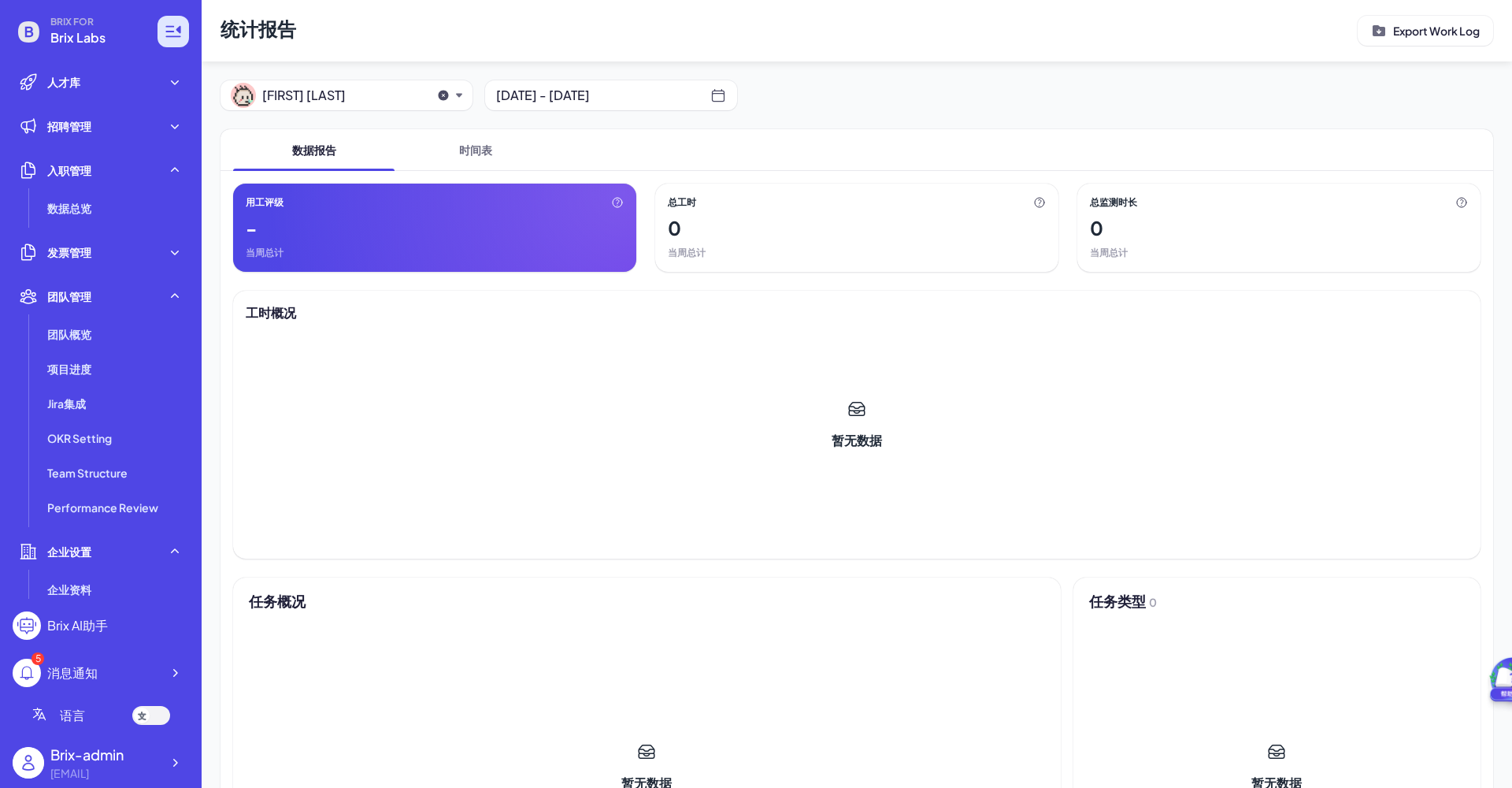 click 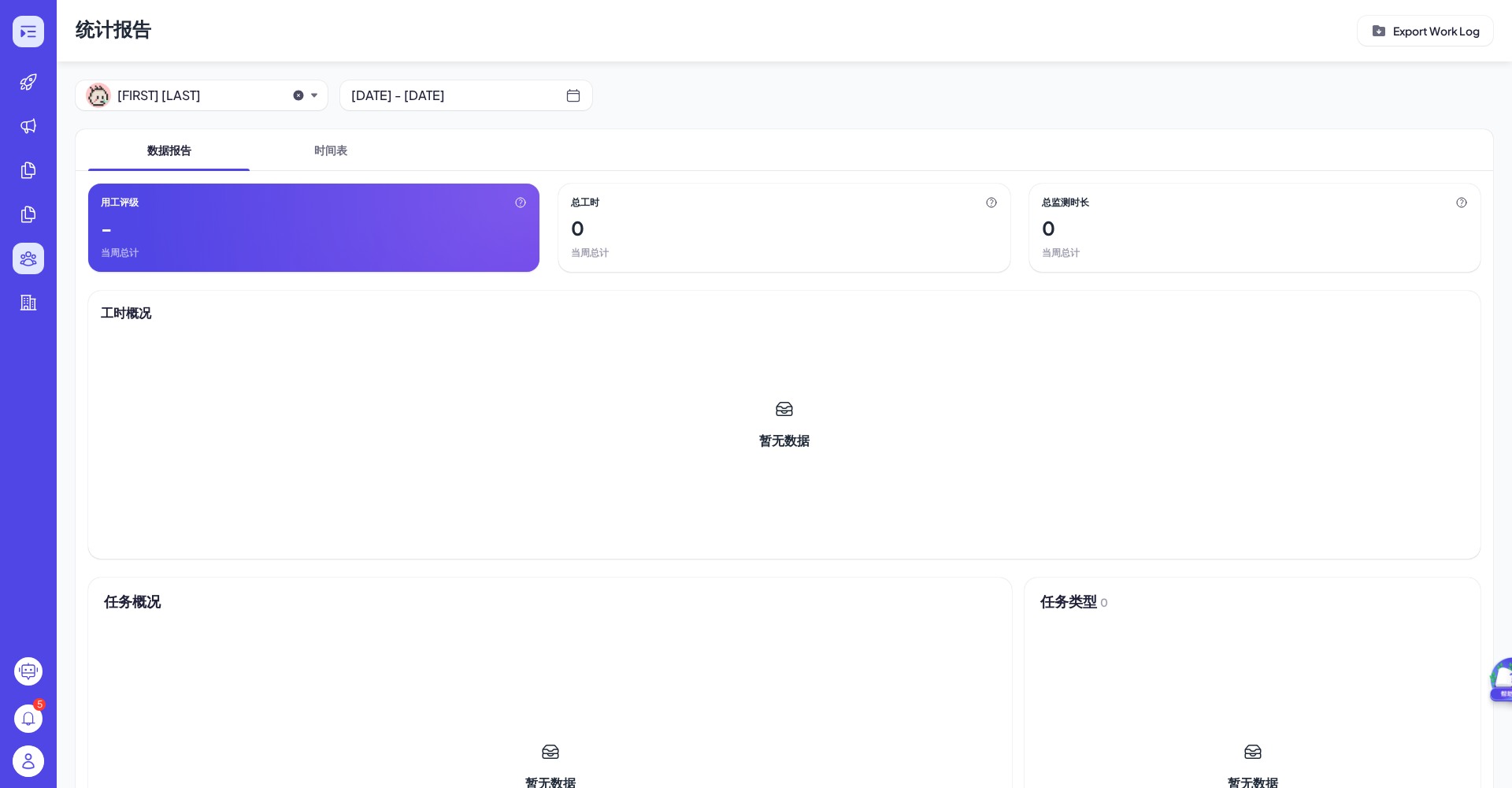 click 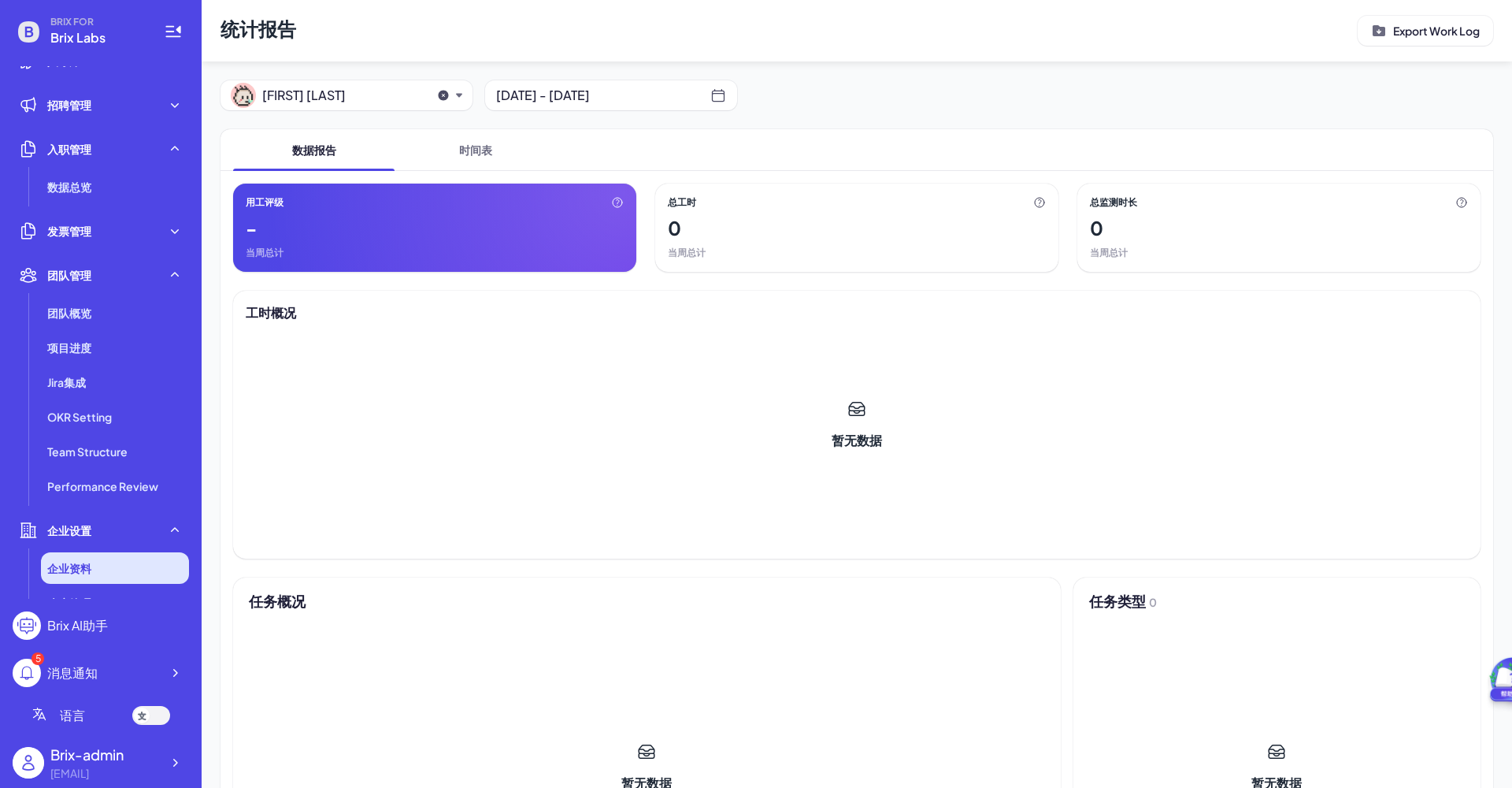 scroll, scrollTop: 149, scrollLeft: 0, axis: vertical 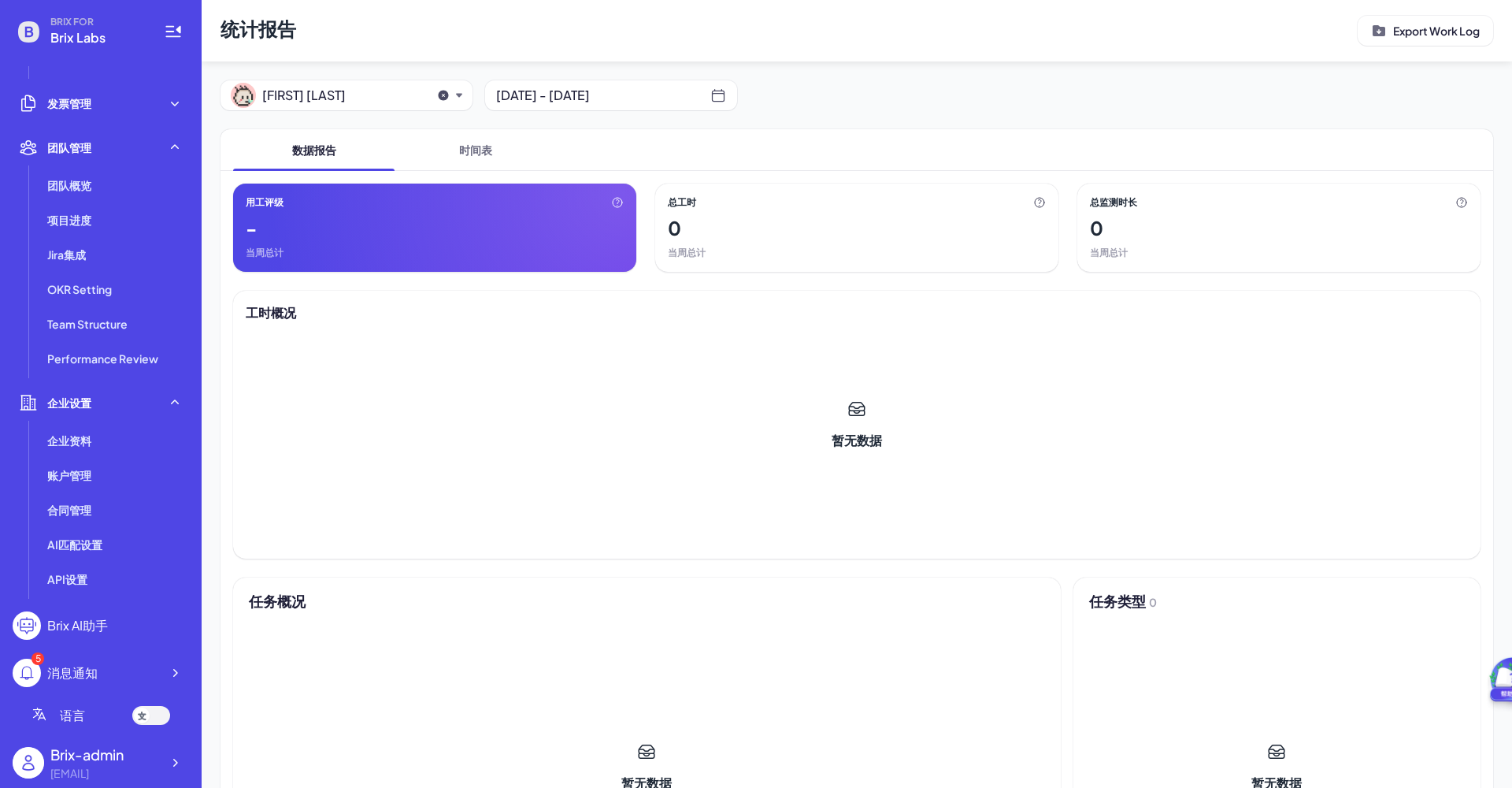 click on "Brix-admin" at bounding box center [106, 754] 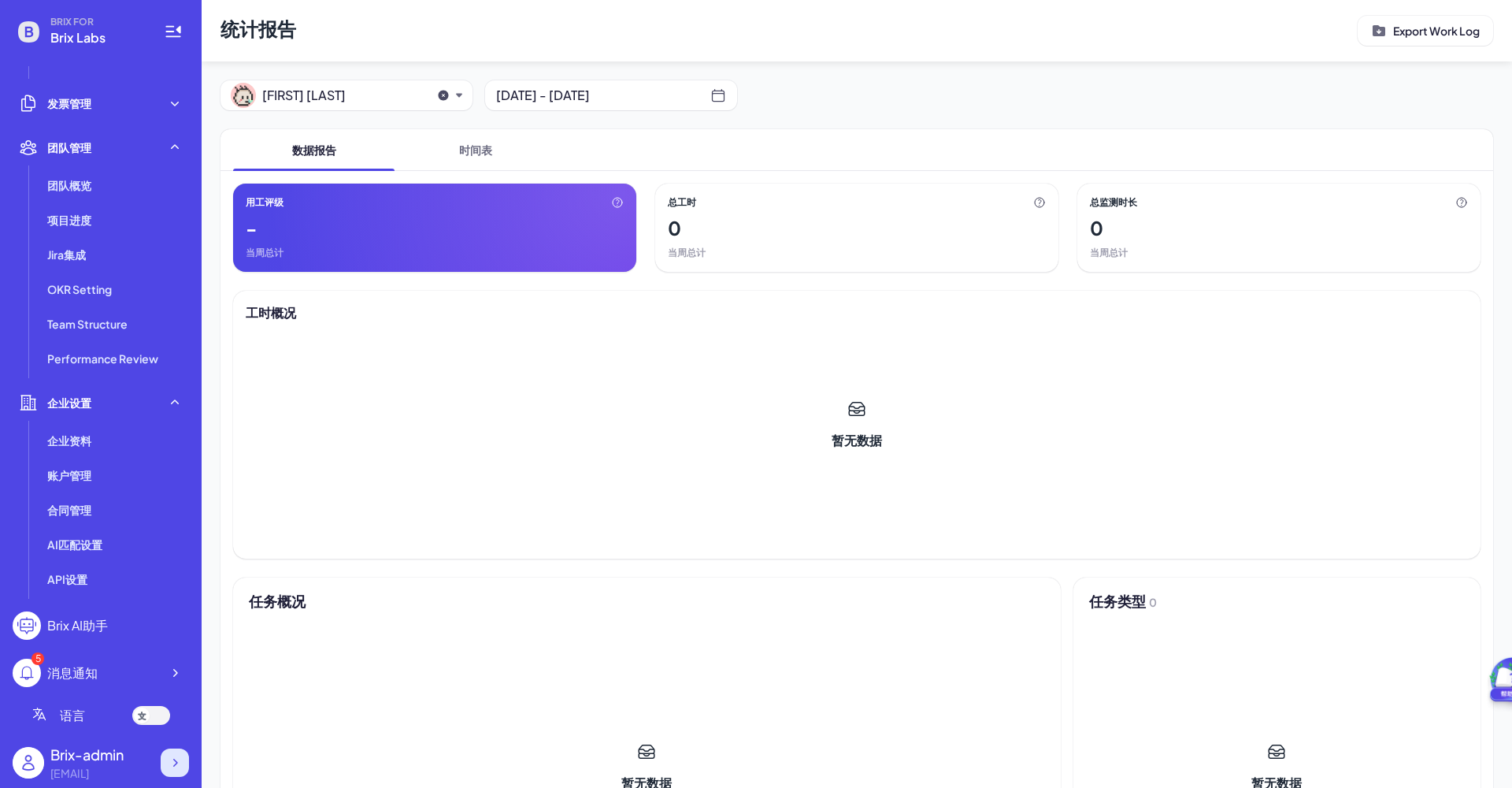 click 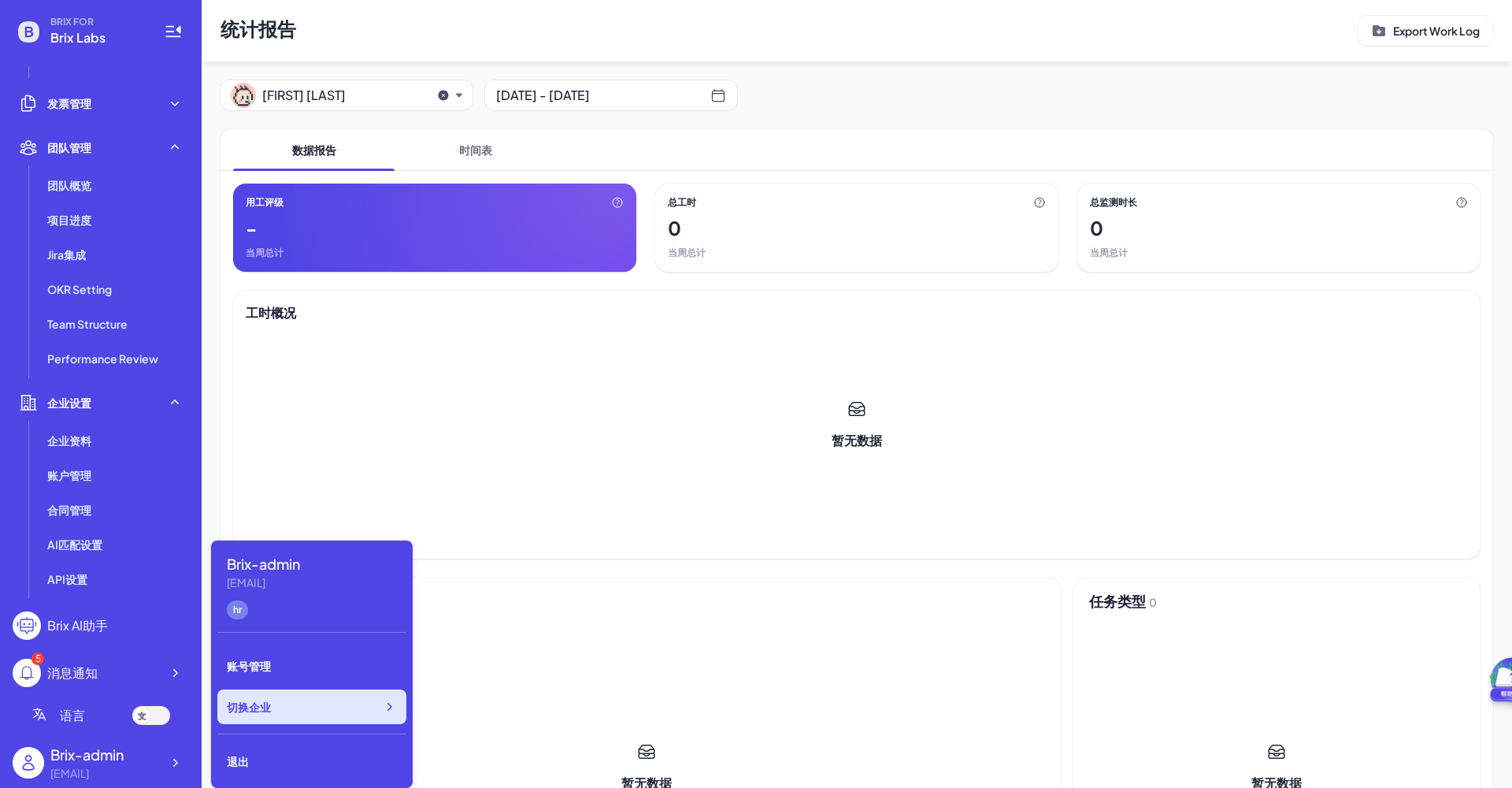 click on "切换企业" at bounding box center (312, 707) 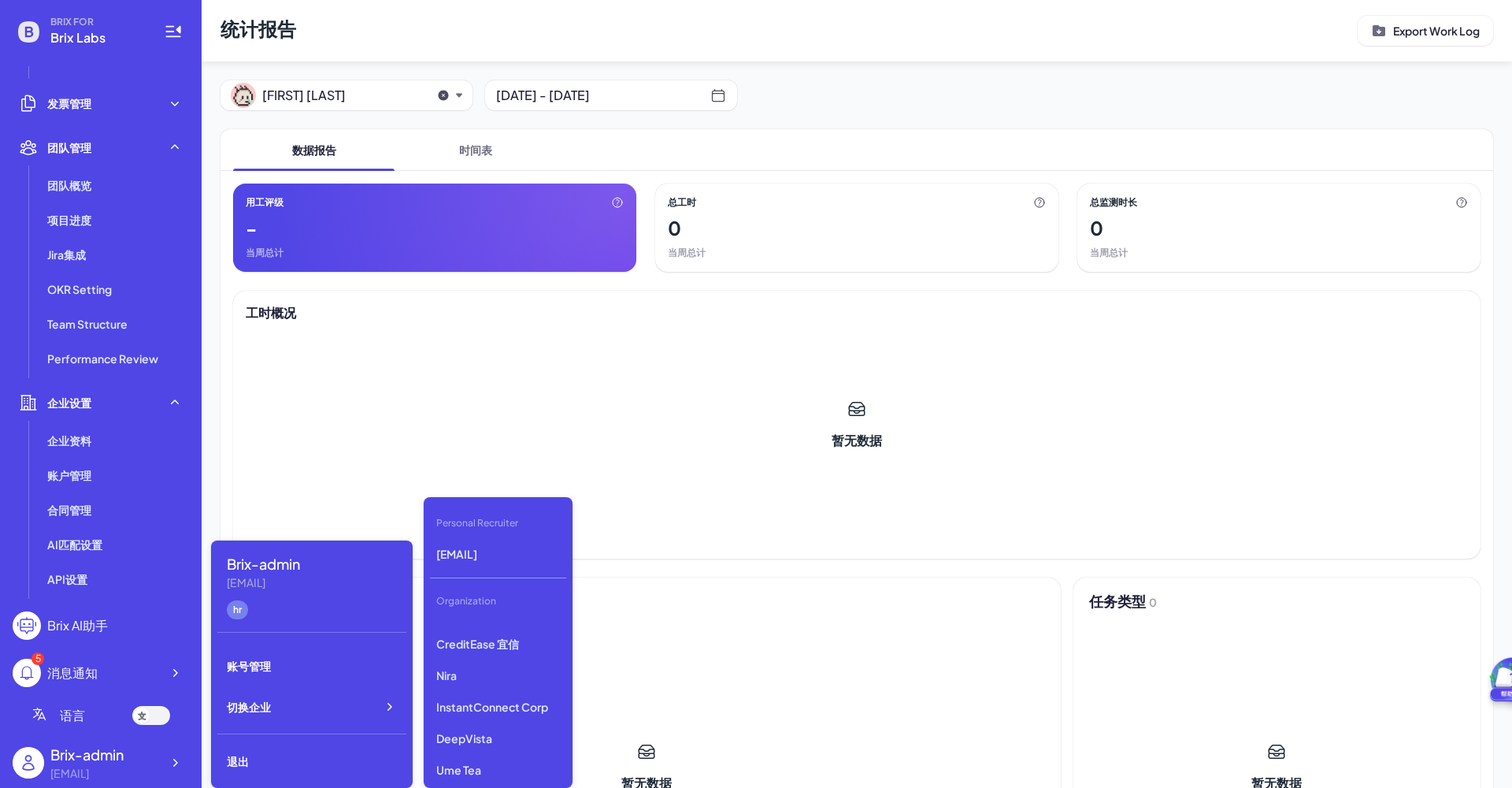 scroll, scrollTop: 4252, scrollLeft: 0, axis: vertical 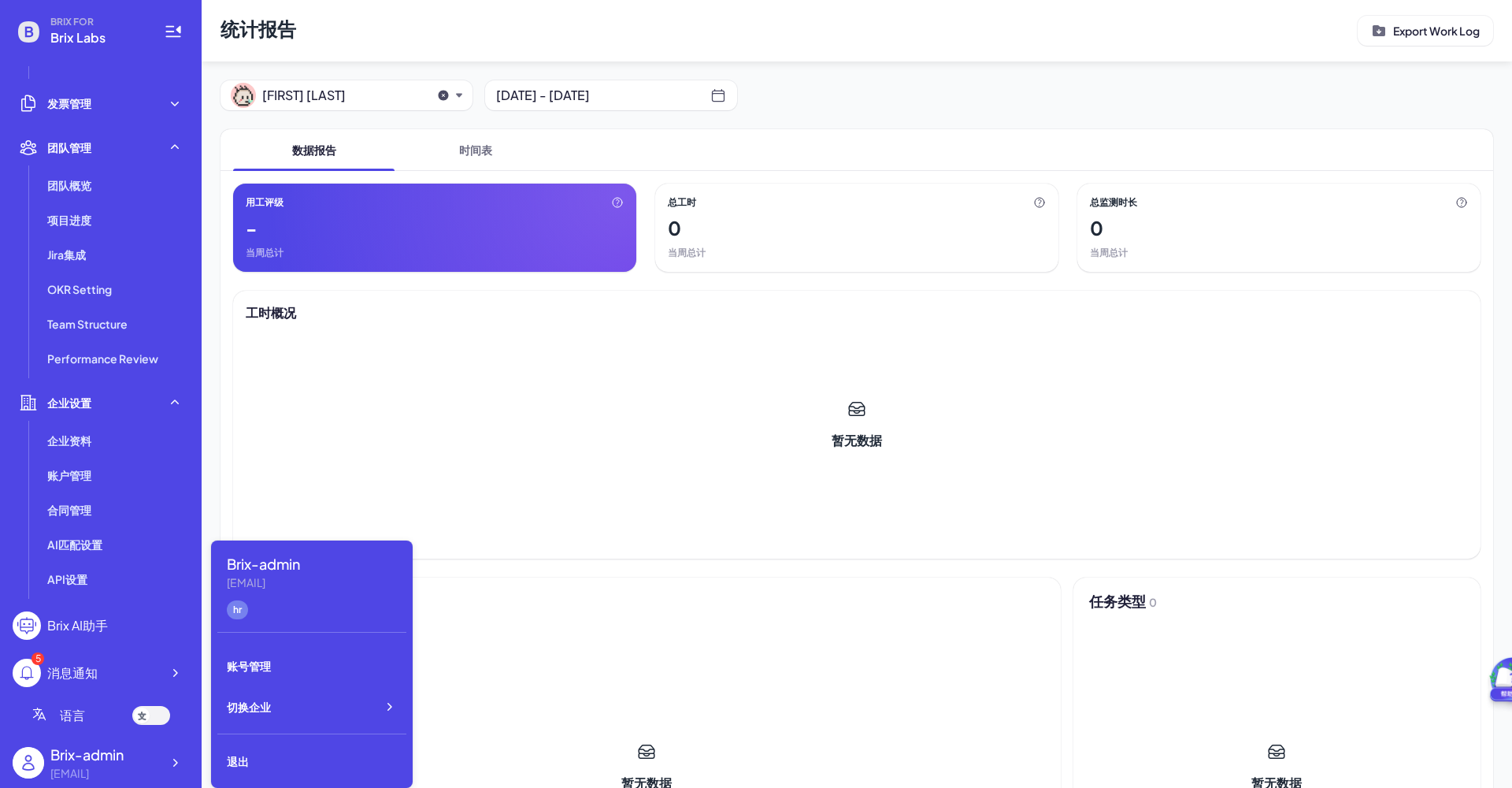click on "暂无数据" at bounding box center (857, 425) 